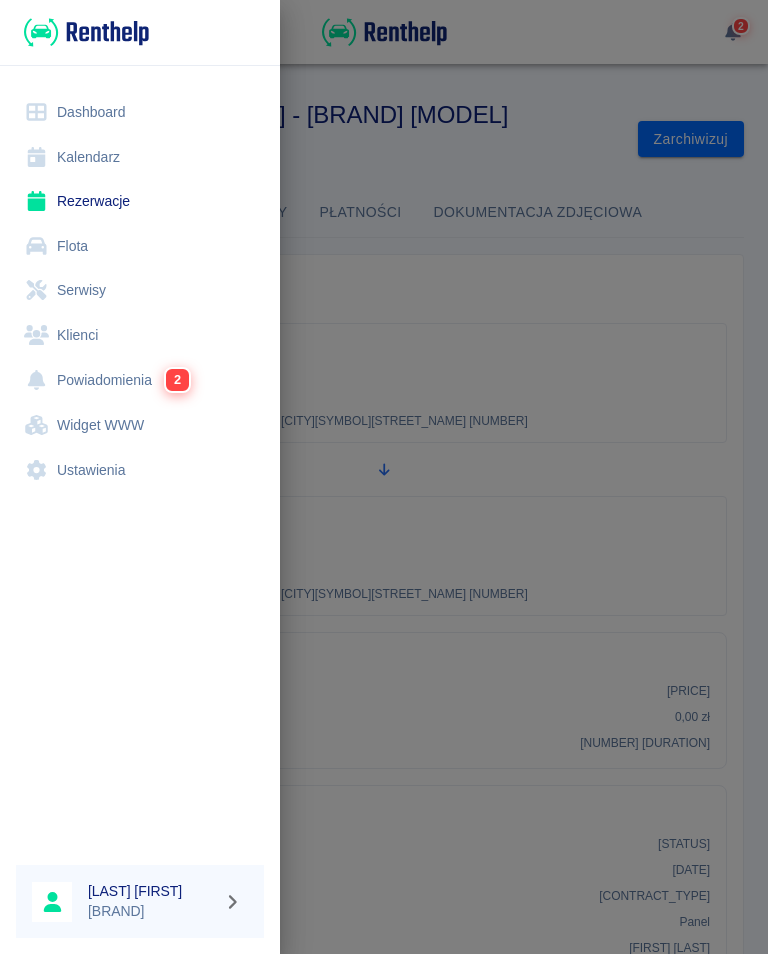 scroll, scrollTop: 0, scrollLeft: 0, axis: both 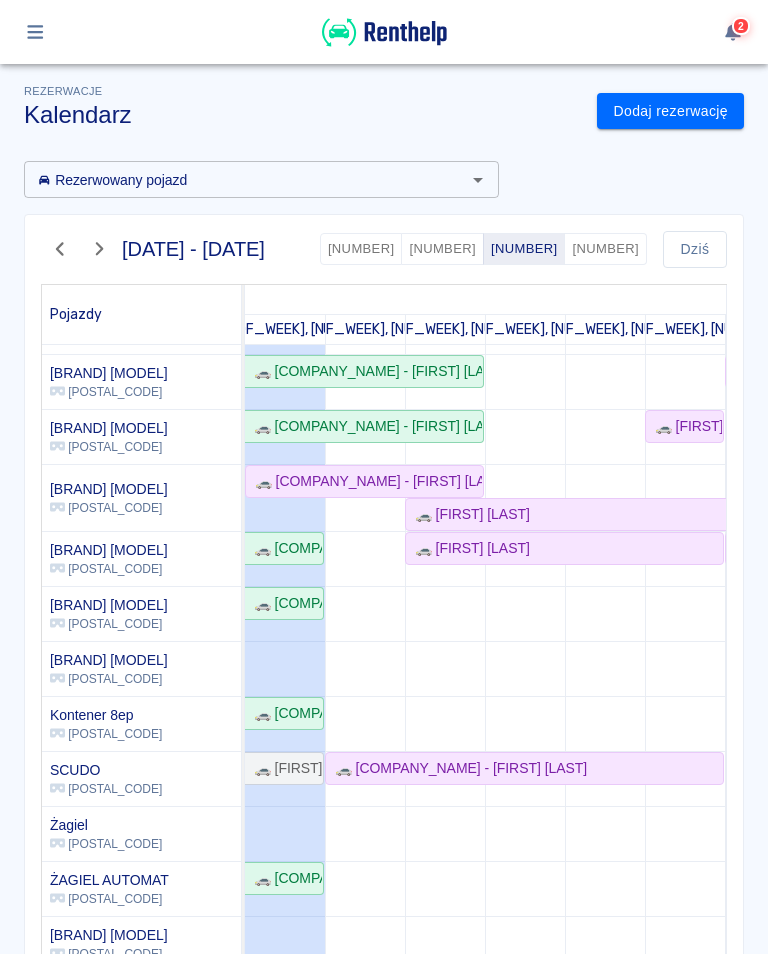click at bounding box center (384, 32) 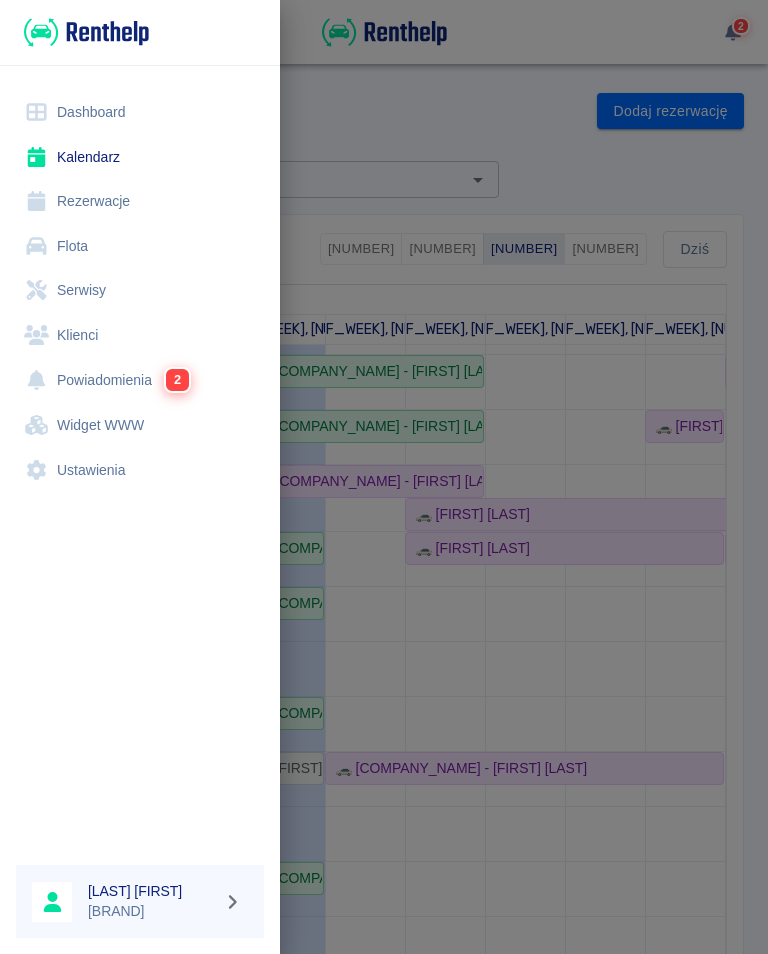 click on "Kalendarz" at bounding box center (140, 157) 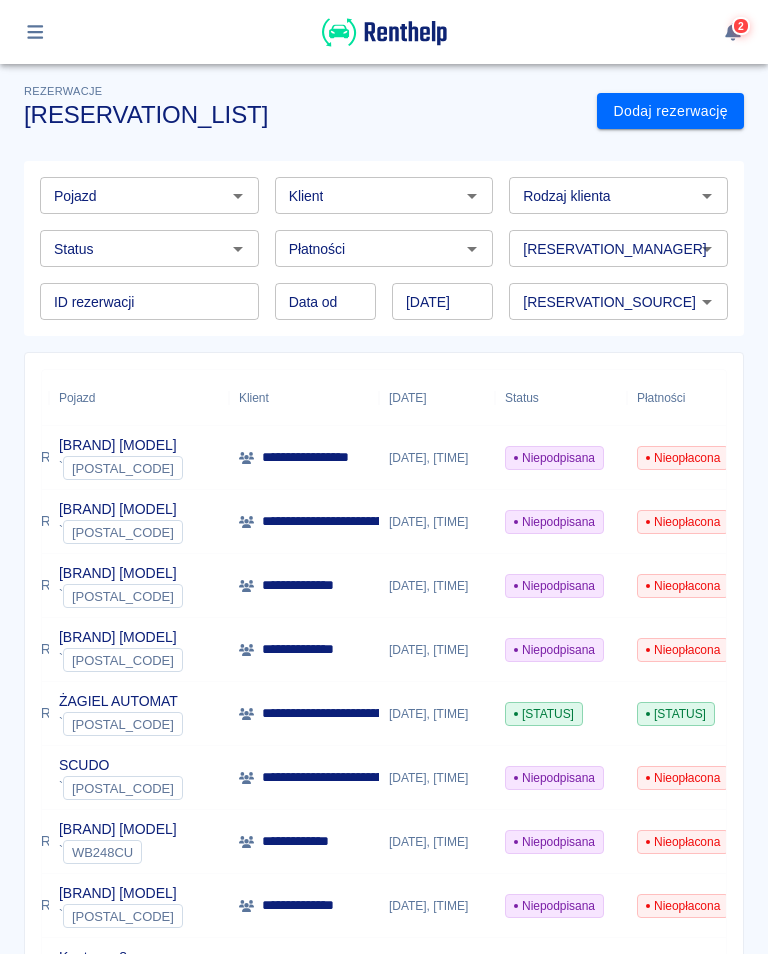 scroll, scrollTop: 0, scrollLeft: 42, axis: horizontal 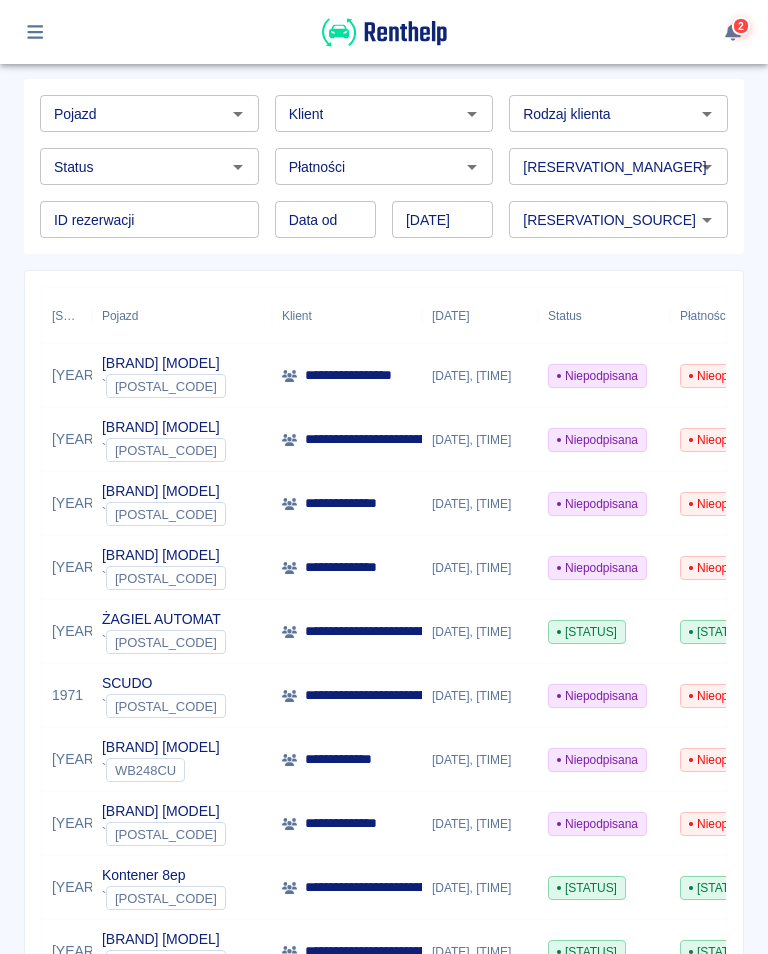 click on "[MASKED_DATA]" at bounding box center [347, 440] 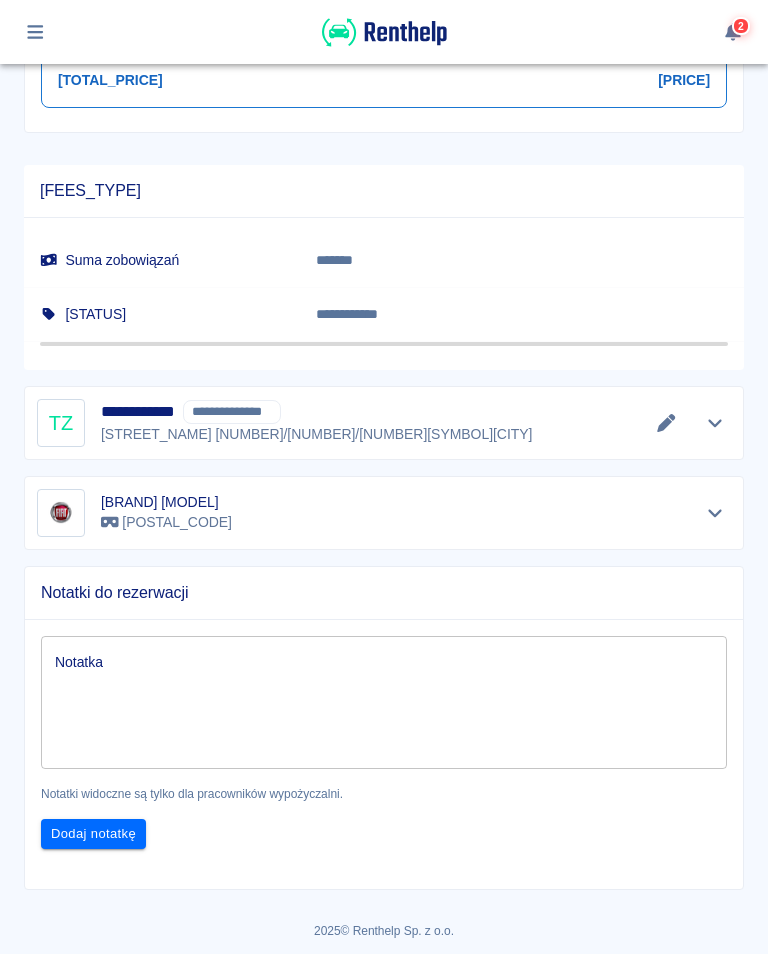 scroll, scrollTop: 1102, scrollLeft: 0, axis: vertical 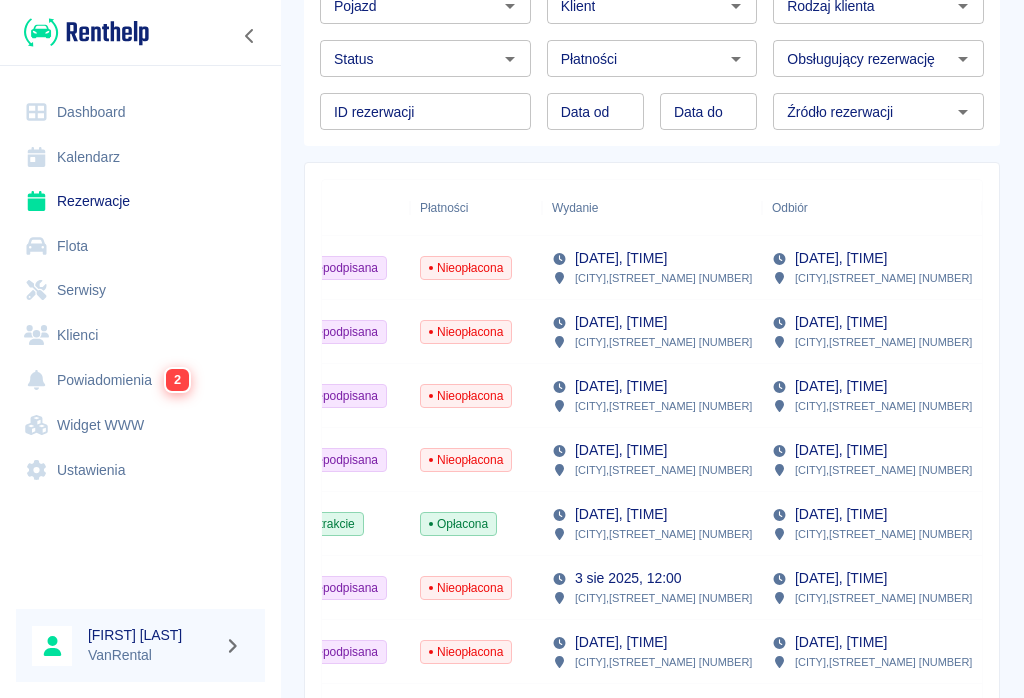 click on "Niepodpisana" at bounding box center (337, 332) 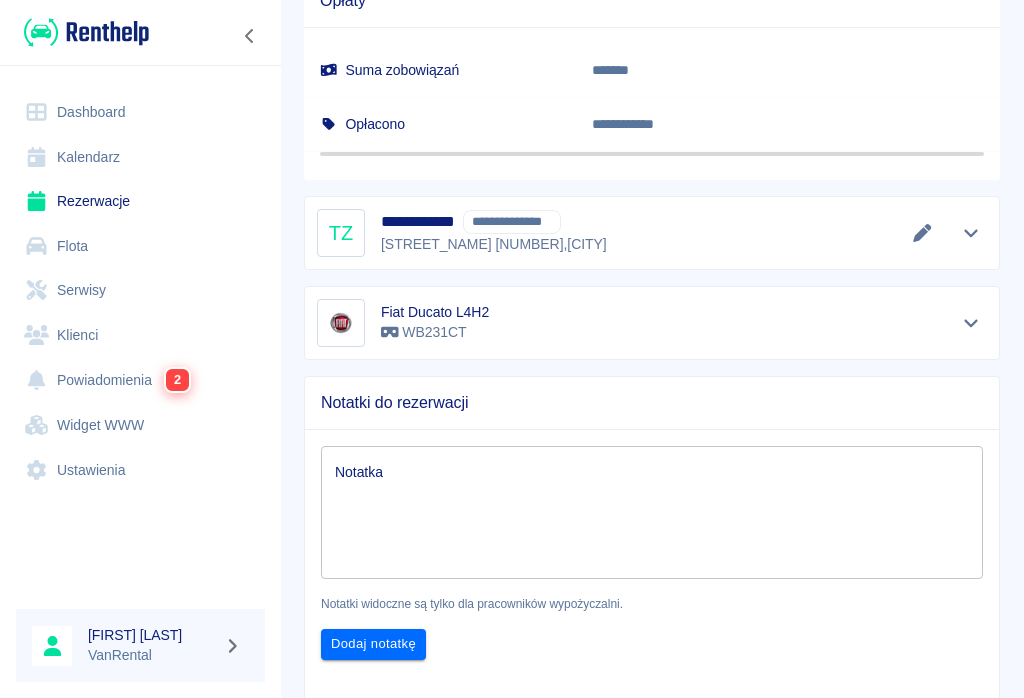 scroll, scrollTop: 1096, scrollLeft: 0, axis: vertical 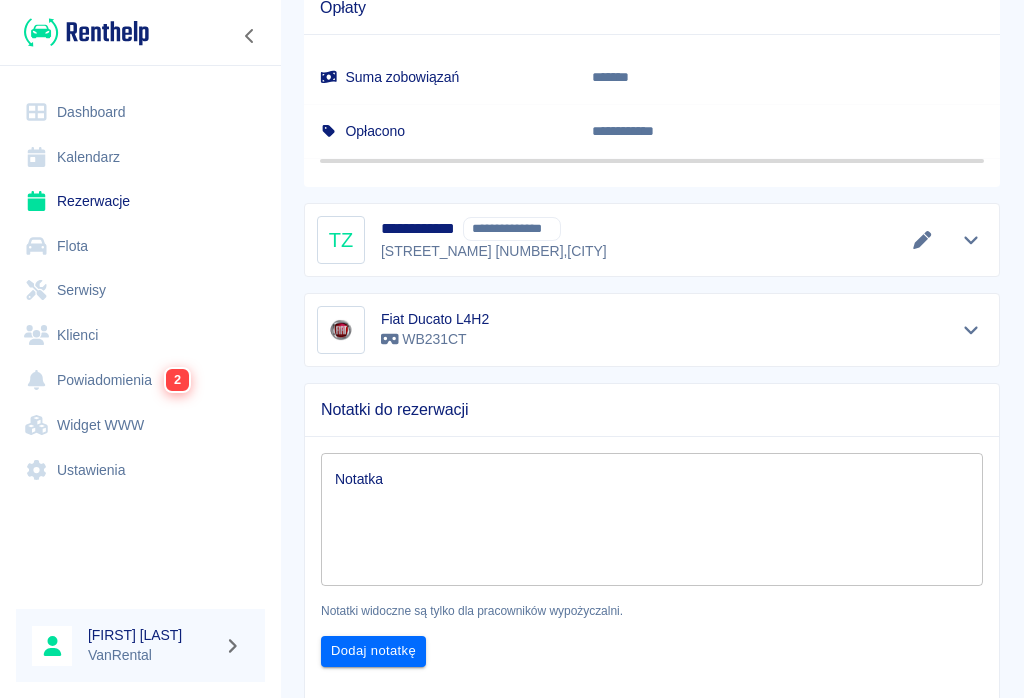 click 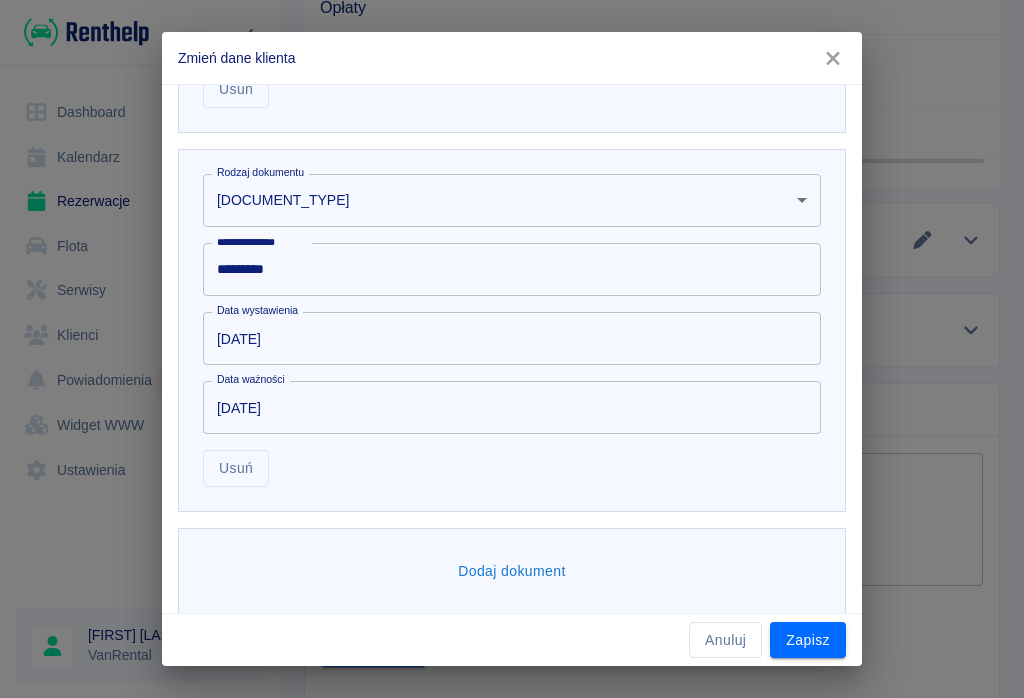 scroll, scrollTop: 1440, scrollLeft: 0, axis: vertical 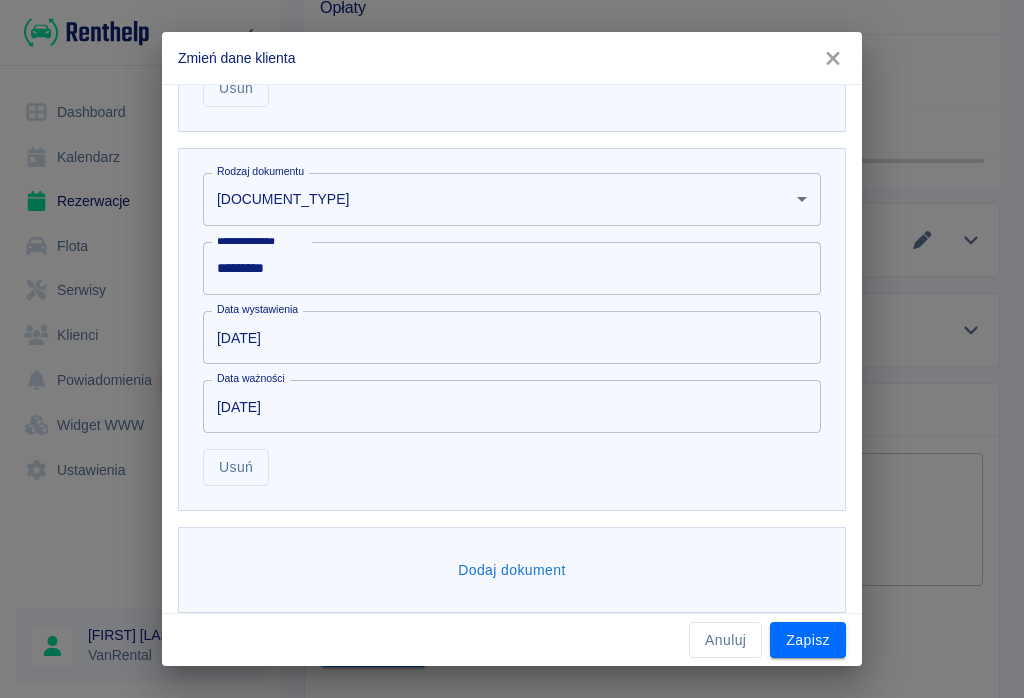 click on "Zapisz" at bounding box center (808, 640) 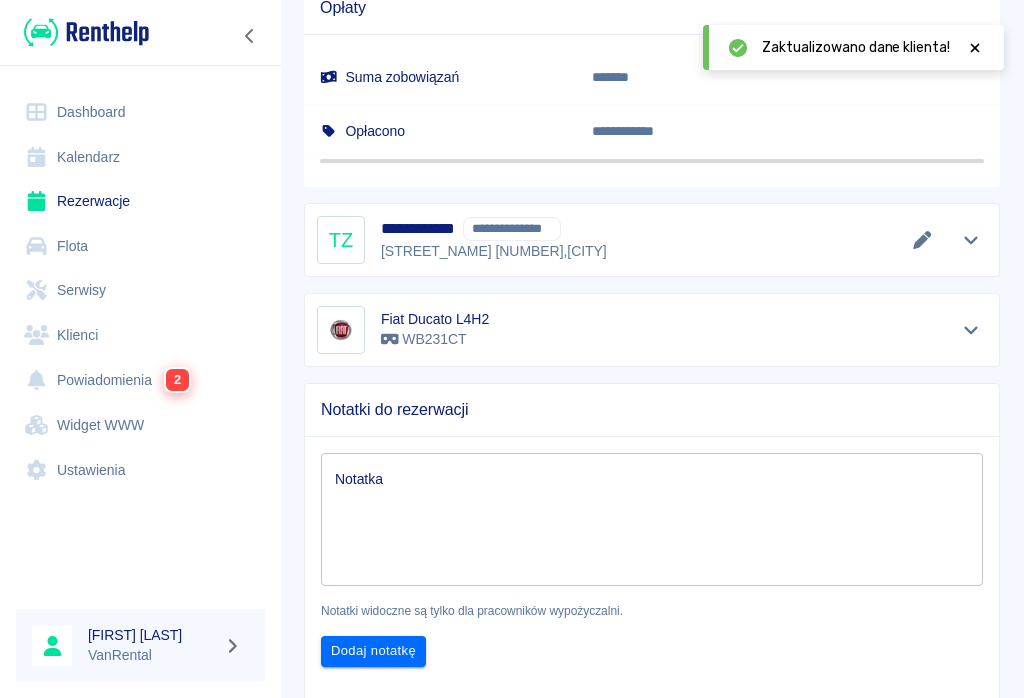 click at bounding box center [975, 47] 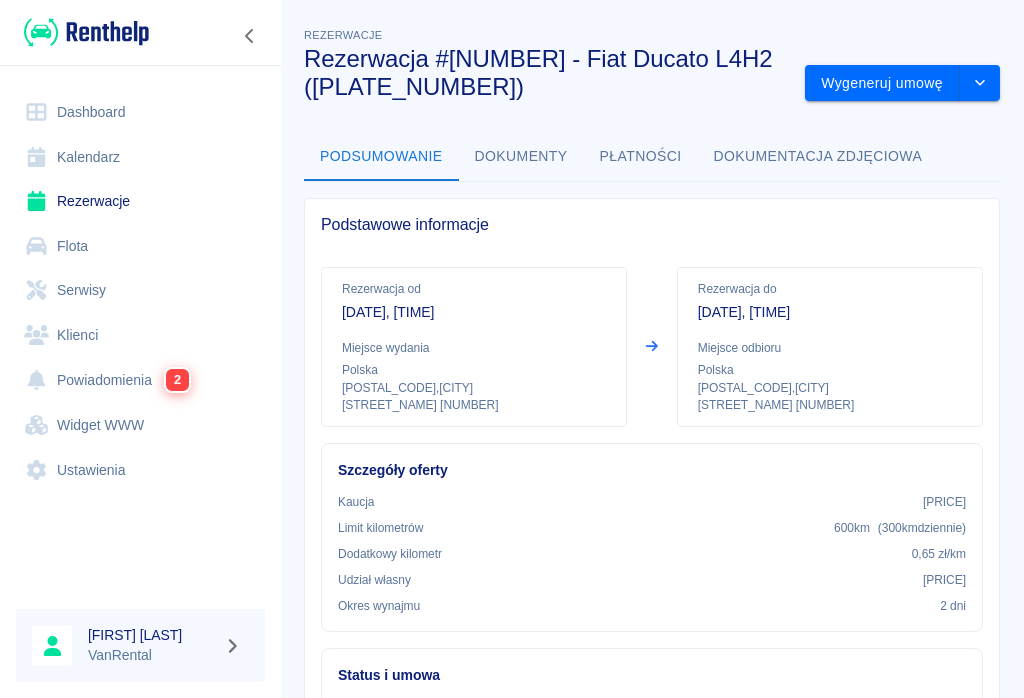scroll, scrollTop: 0, scrollLeft: 0, axis: both 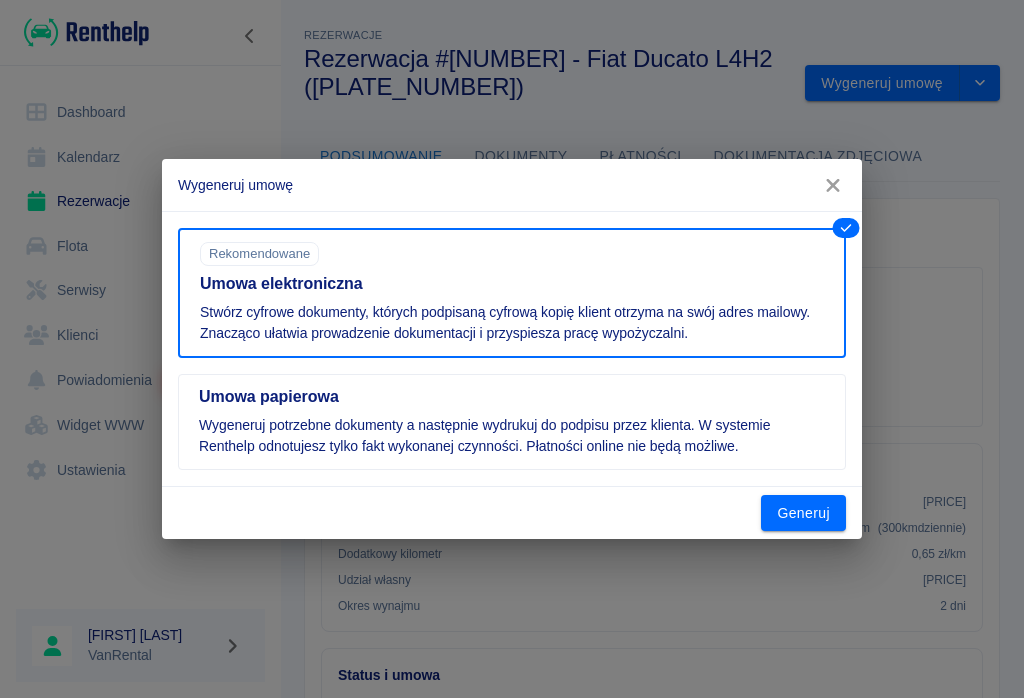 click on "Generuj" at bounding box center [803, 513] 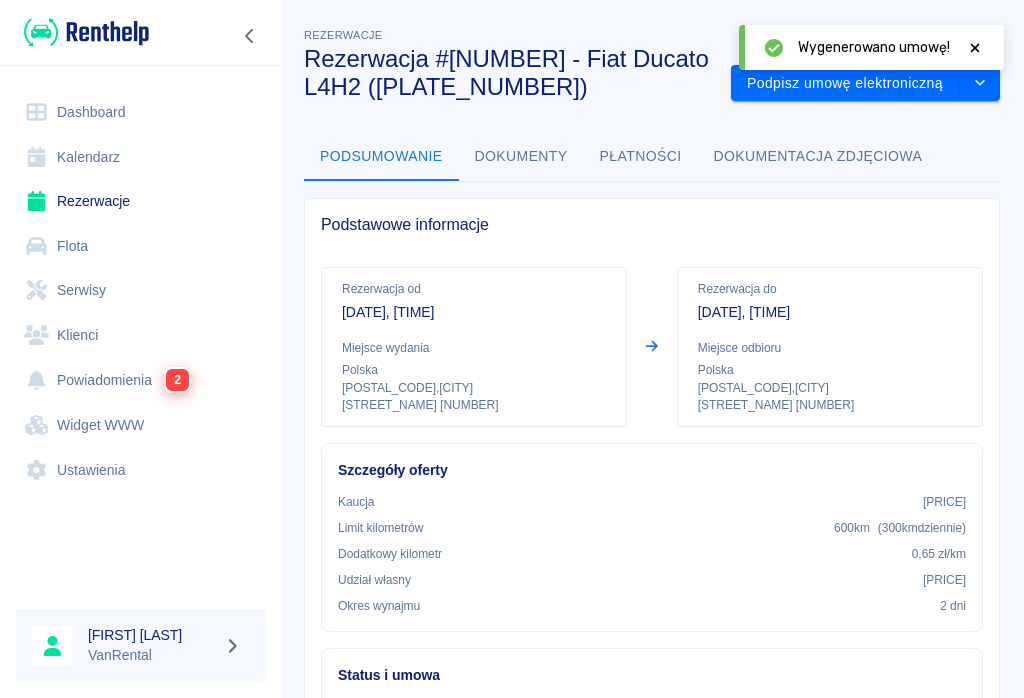 click at bounding box center (975, 47) 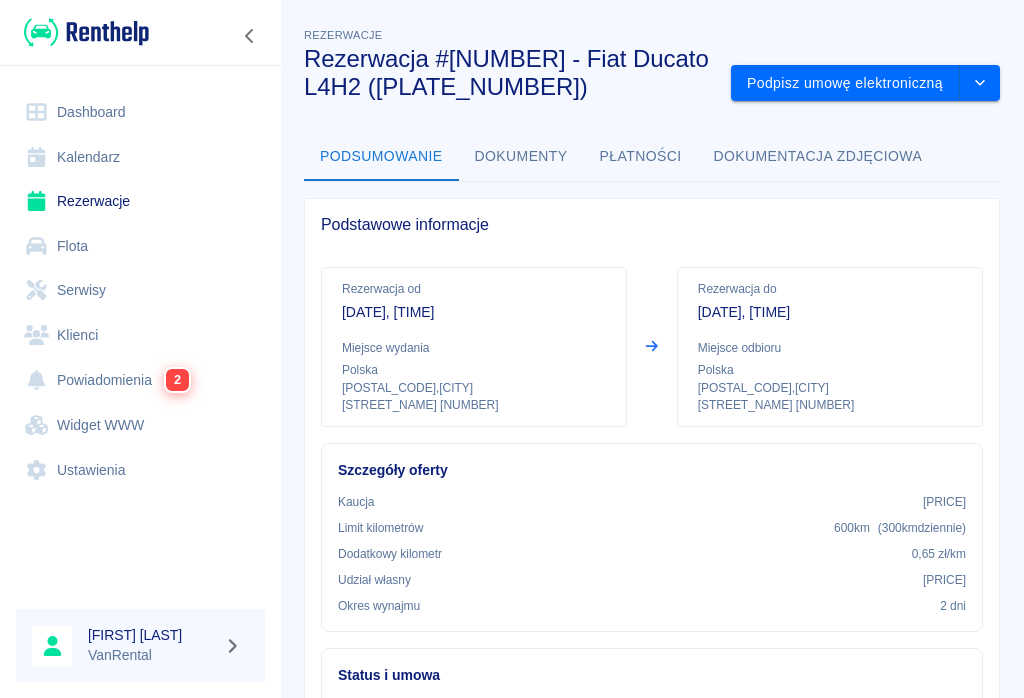 click on "Podpisz umowę elektroniczną" at bounding box center (845, 83) 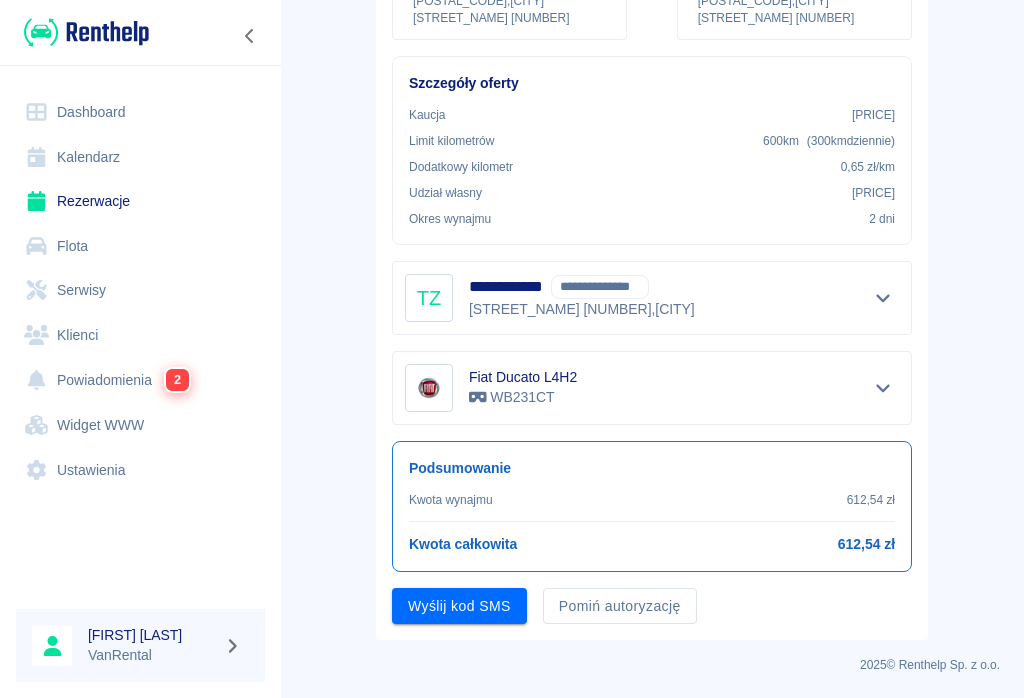 scroll, scrollTop: 328, scrollLeft: 0, axis: vertical 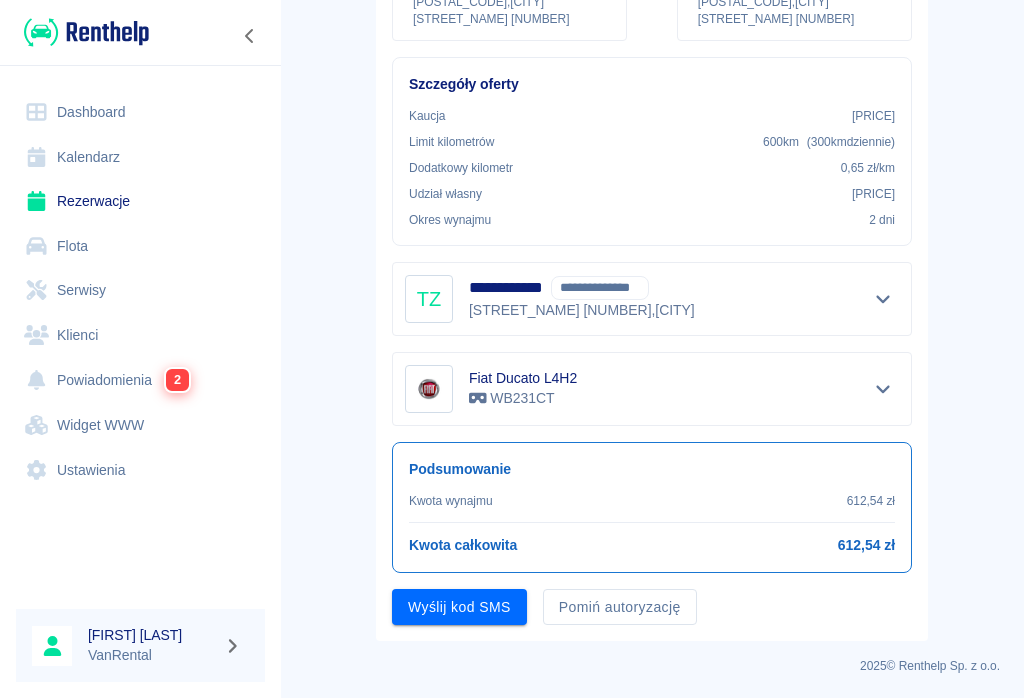 click on "Wyślij kod SMS" at bounding box center [459, 607] 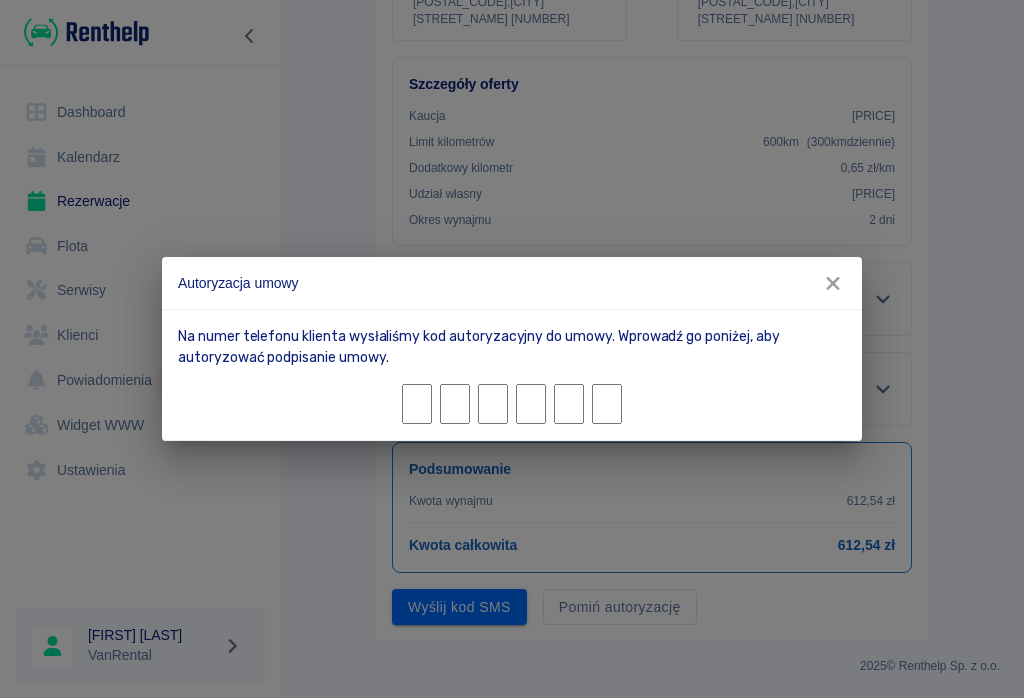 click on "Autoryzacja umowy Na numer telefonu klienta wysłaliśmy kod autoryzacyjny do umowy. Wprowadź go poniżej, aby autoryzować podpisanie umowy." at bounding box center [512, 349] 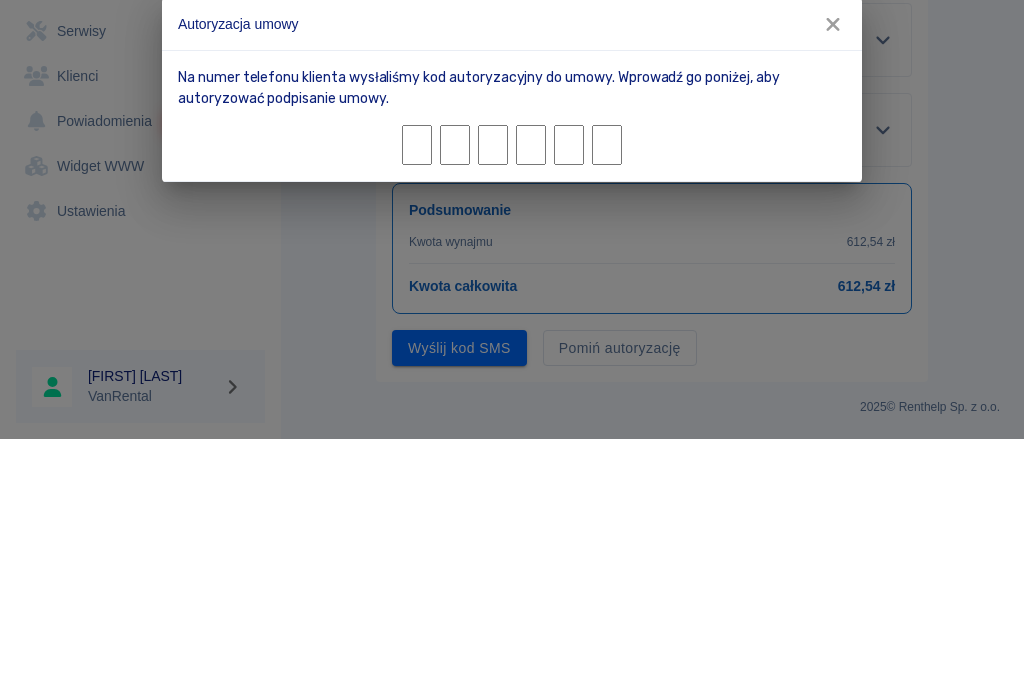 type on "0" 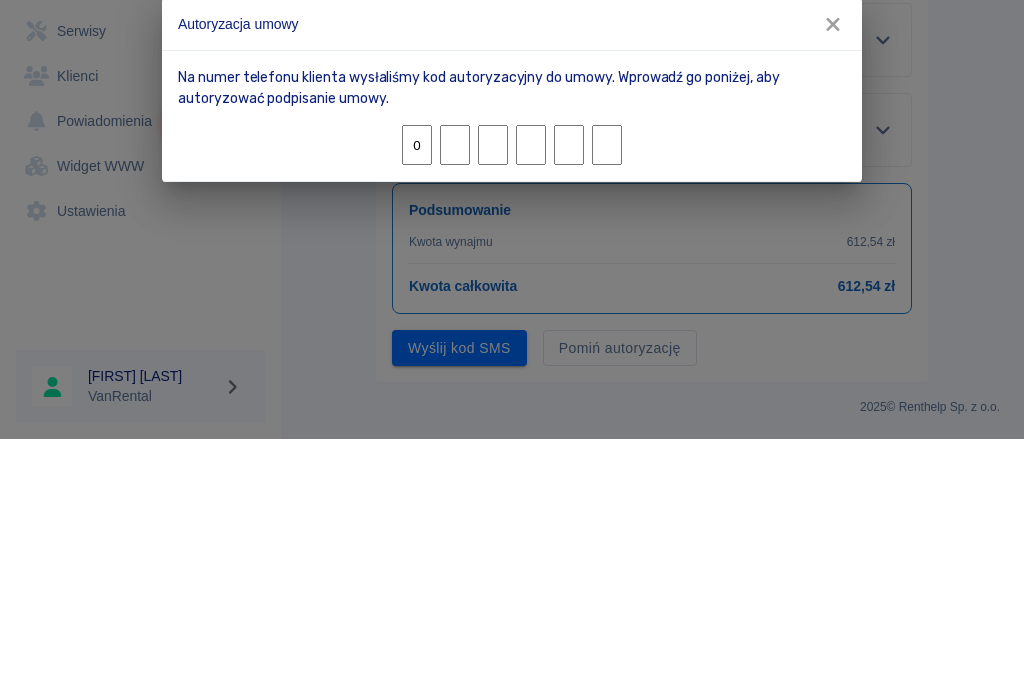 type on "[NUMBER]" 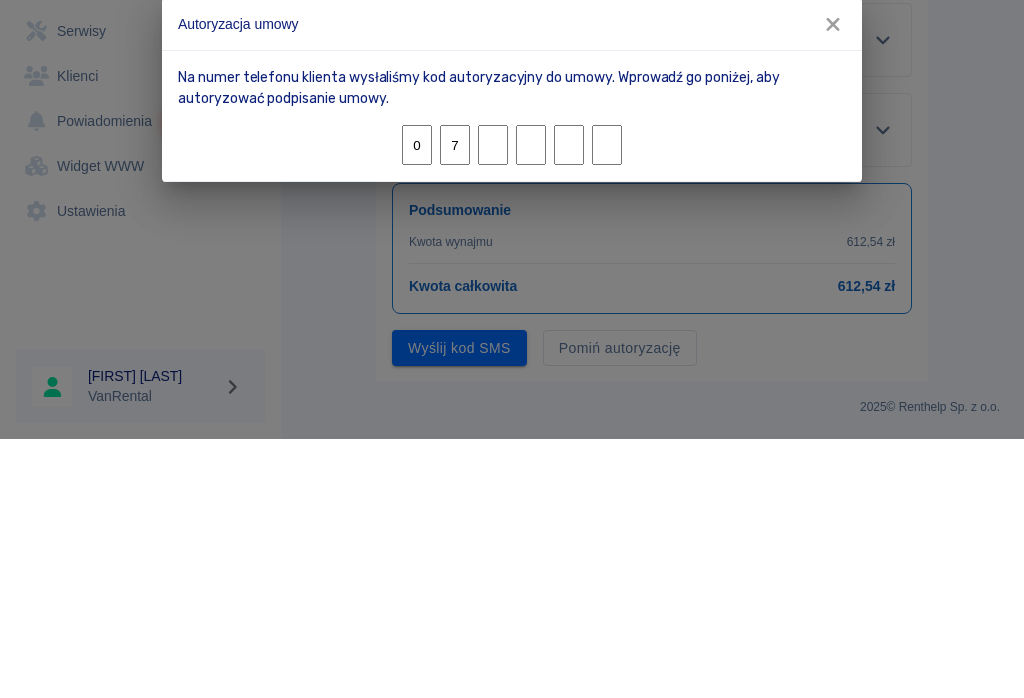 type on "[NUMBER]" 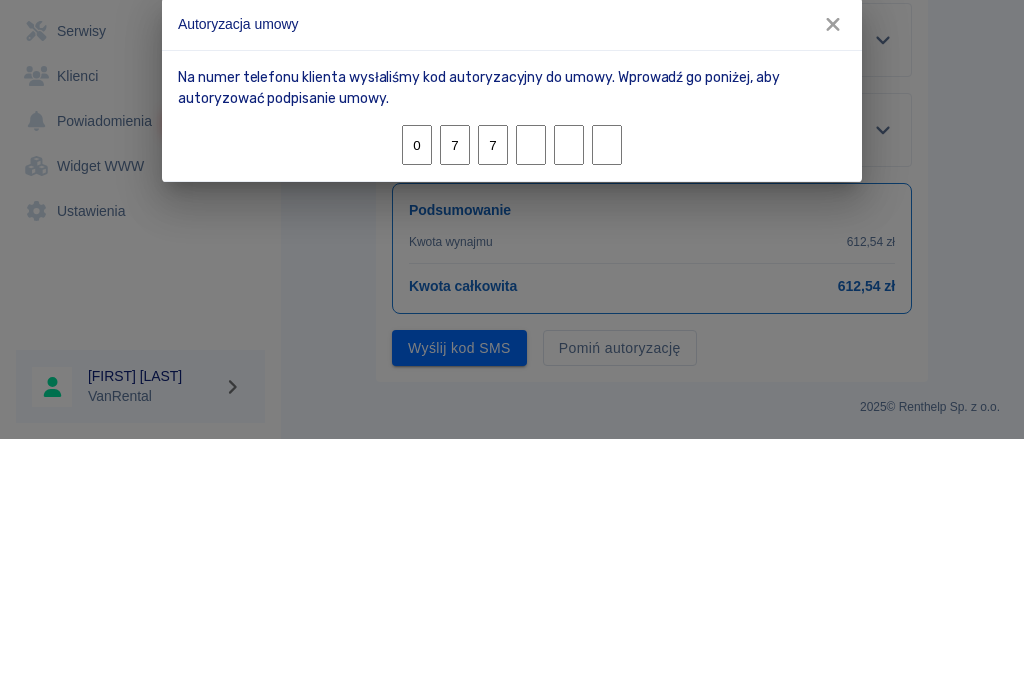 type on "8" 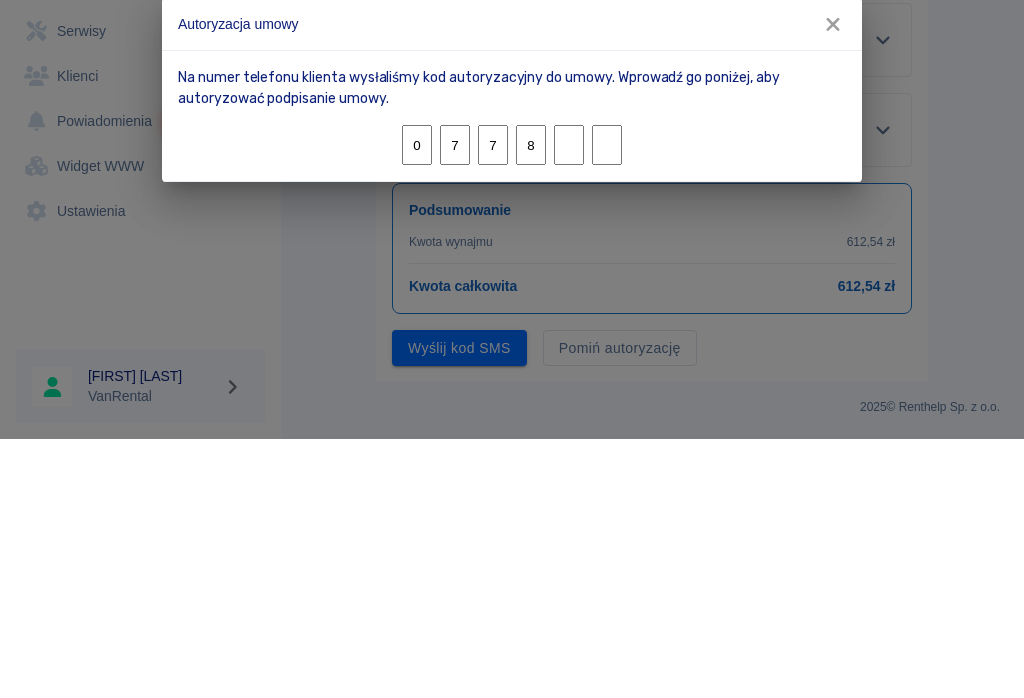 type on "5" 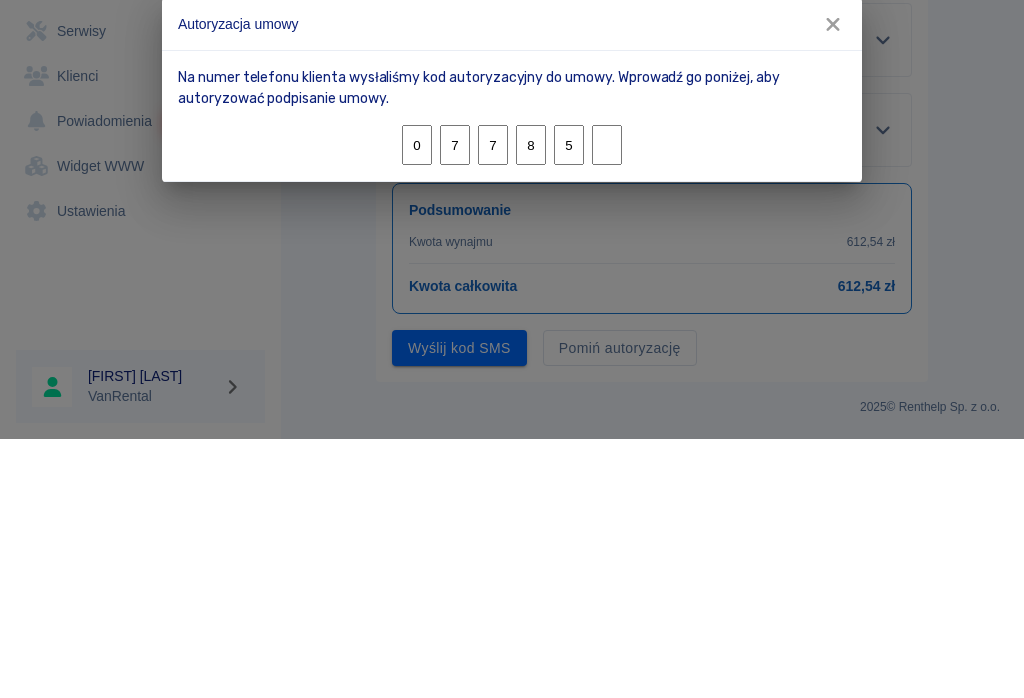 type on "4" 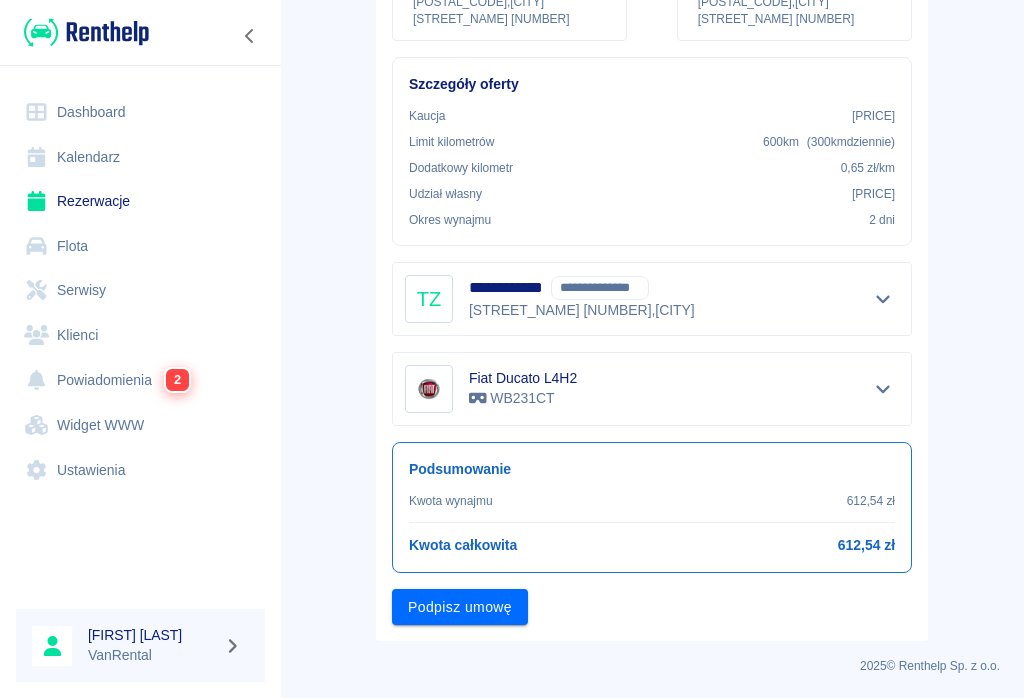 click on "Podpisz umowę" at bounding box center [460, 607] 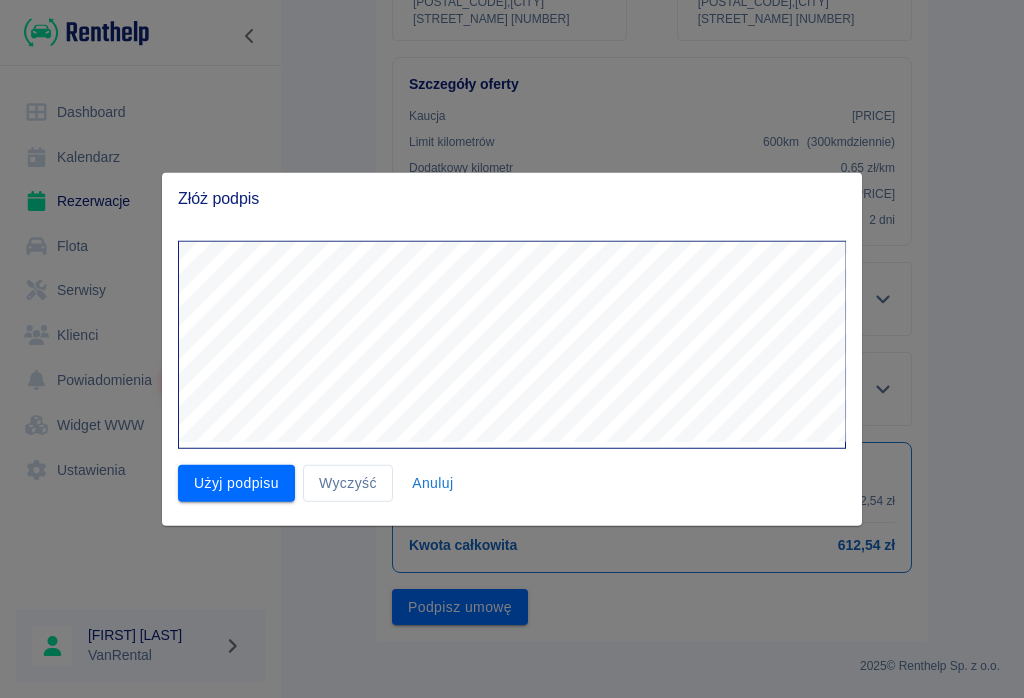 click on "Użyj podpisu" at bounding box center (236, 483) 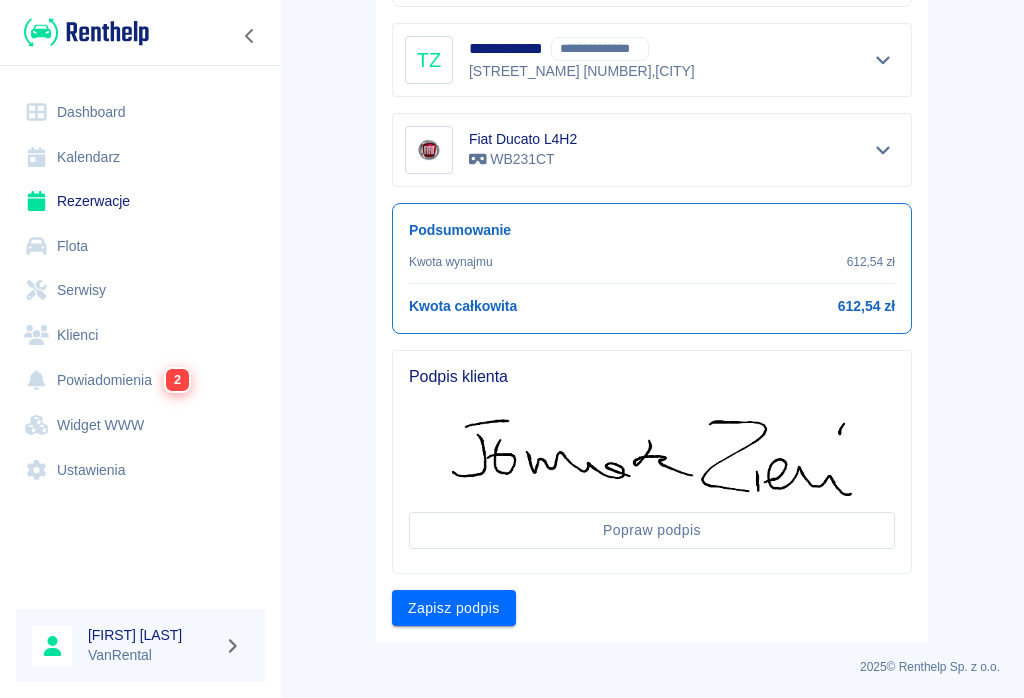 scroll, scrollTop: 567, scrollLeft: 0, axis: vertical 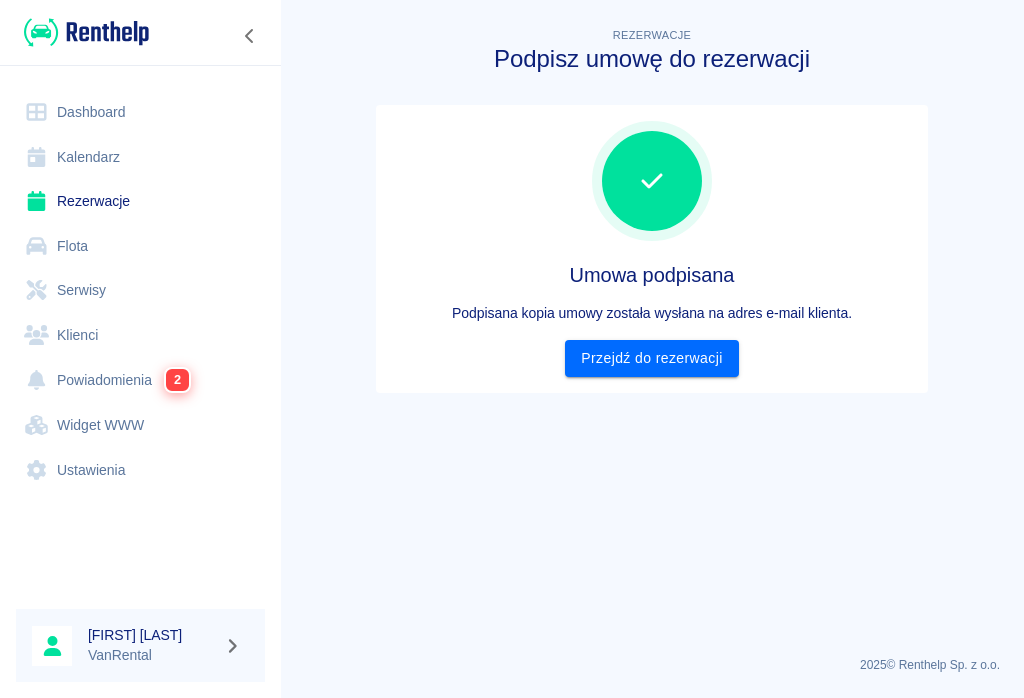 click on "Rezerwacje" at bounding box center (140, 201) 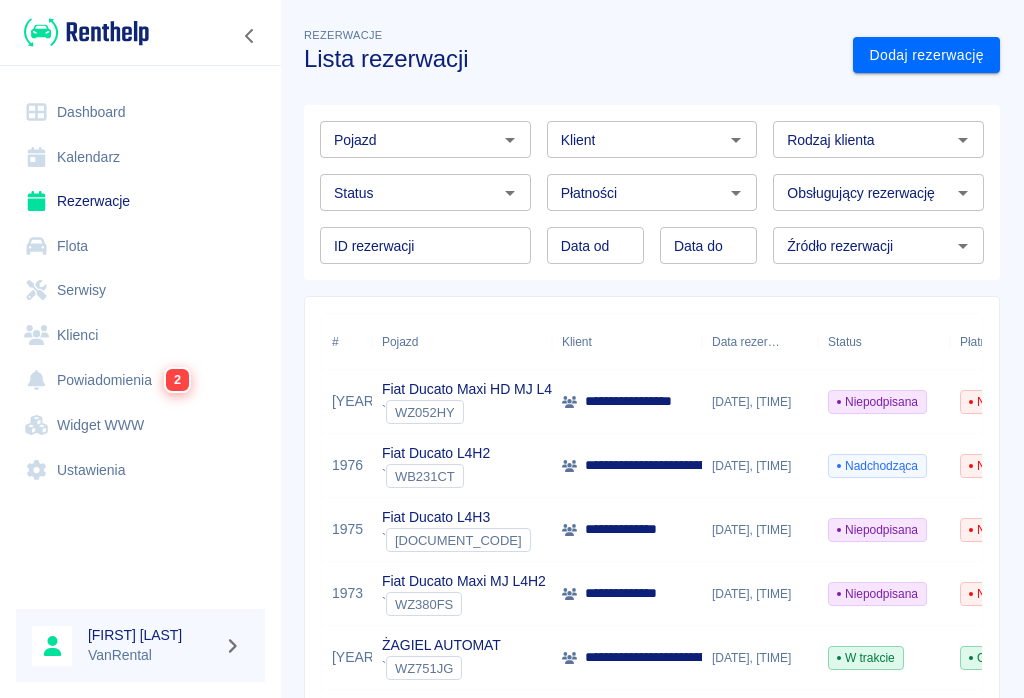click on "Nadchodząca" at bounding box center (877, 466) 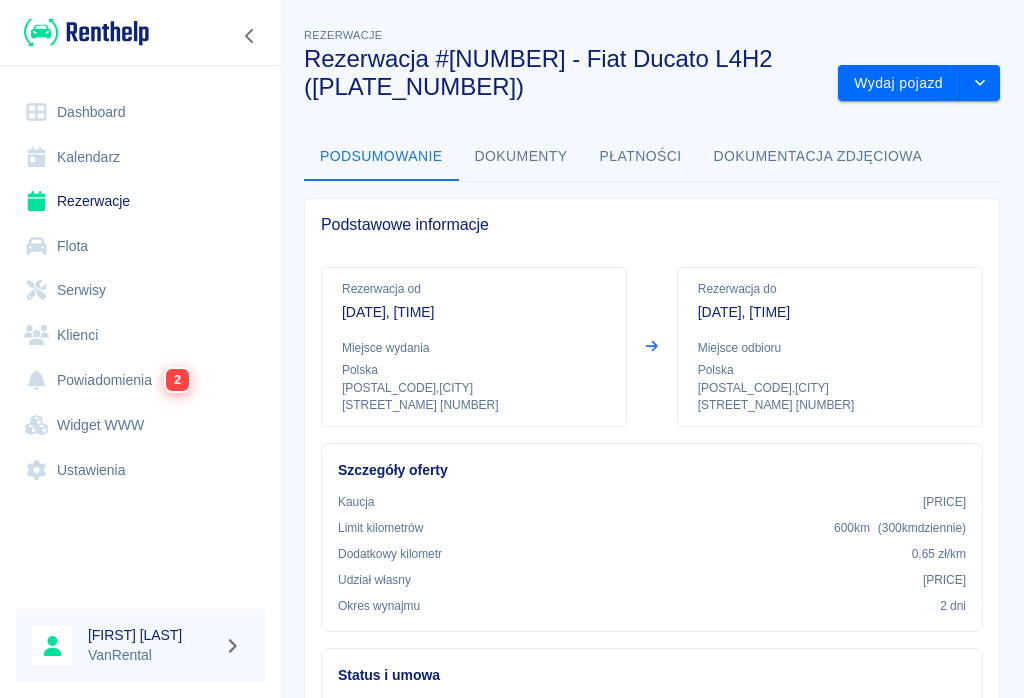 click on "[OFFER_DETAILS]" at bounding box center [652, 470] 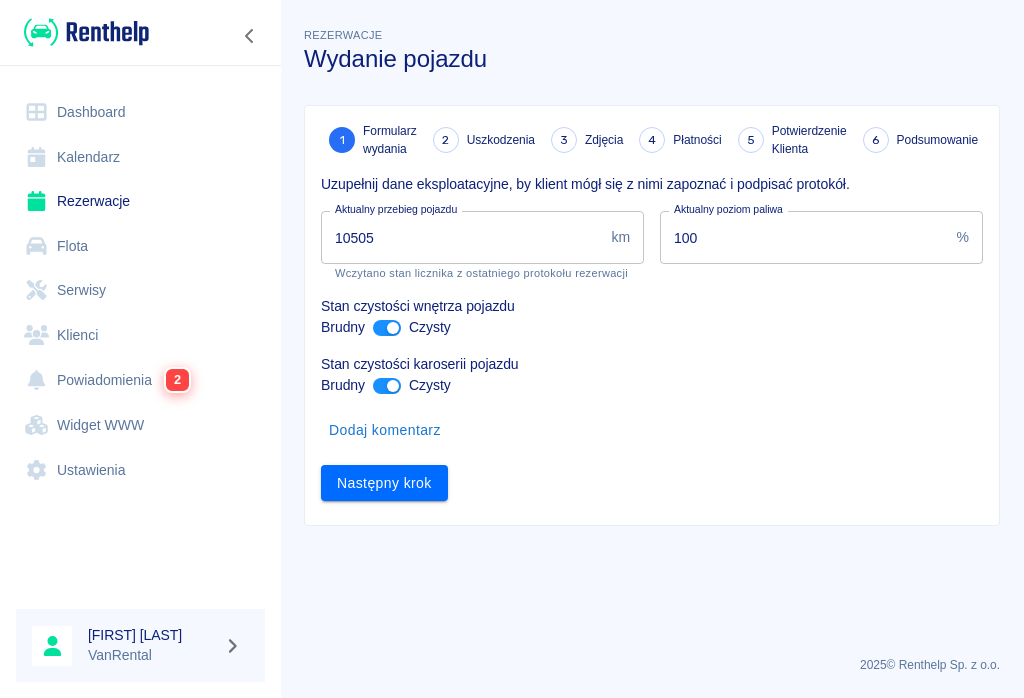 click on "10505" at bounding box center (462, 237) 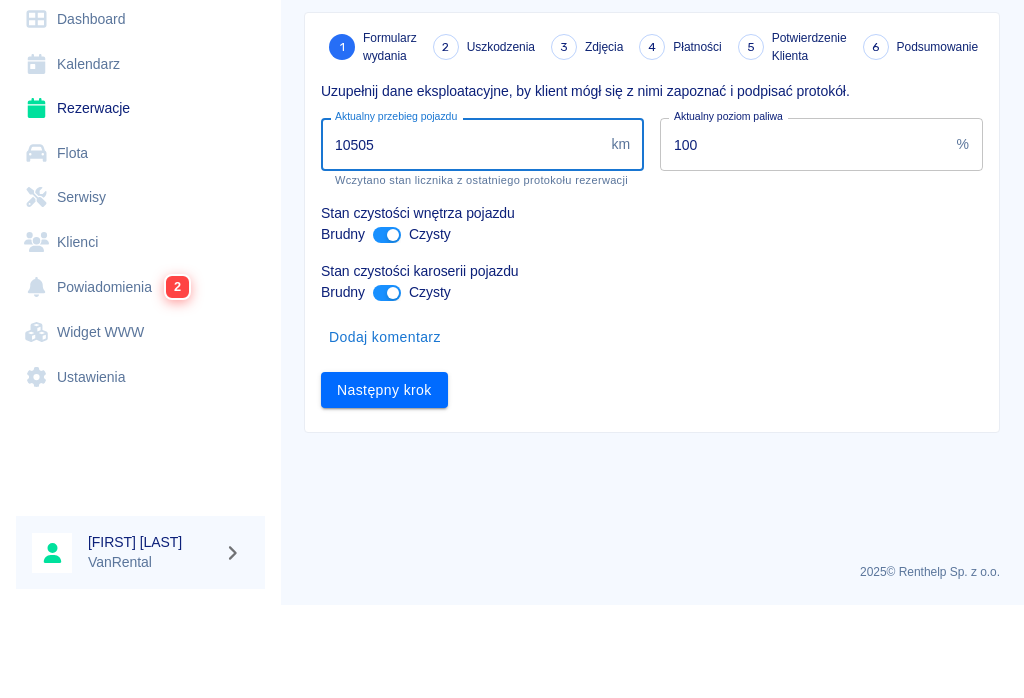 type on "10507" 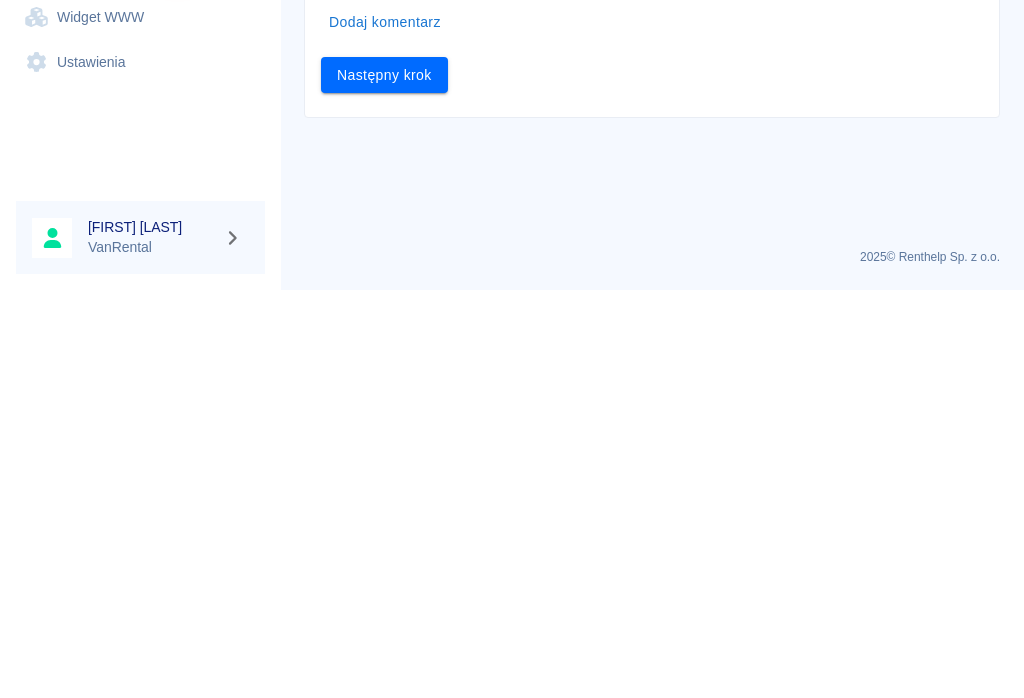 click on "Następny krok" at bounding box center (384, 483) 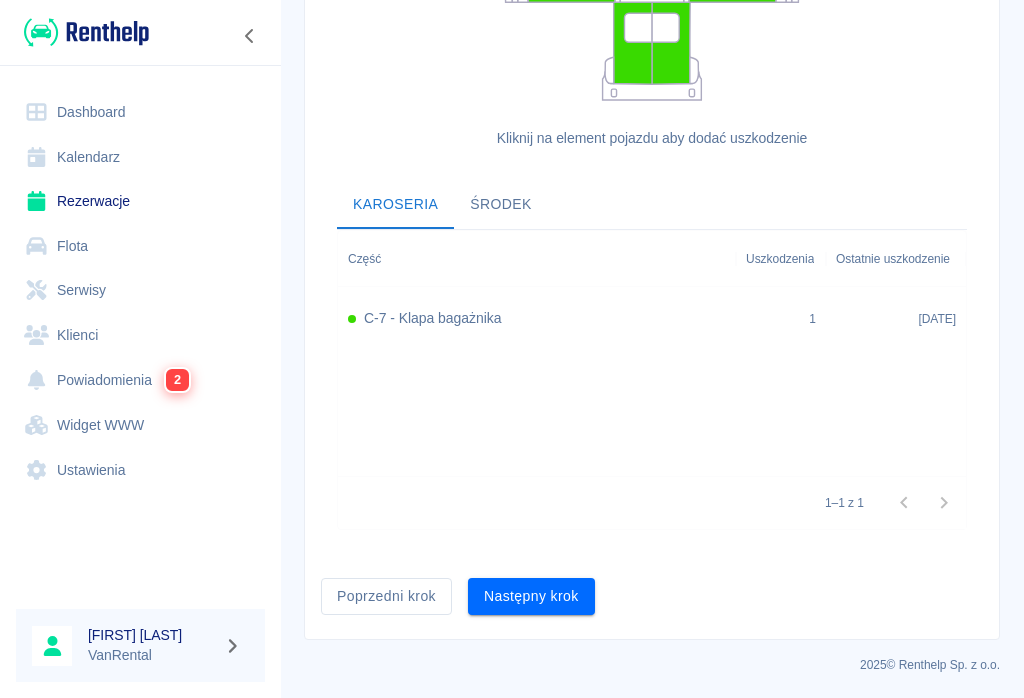 scroll, scrollTop: 559, scrollLeft: 0, axis: vertical 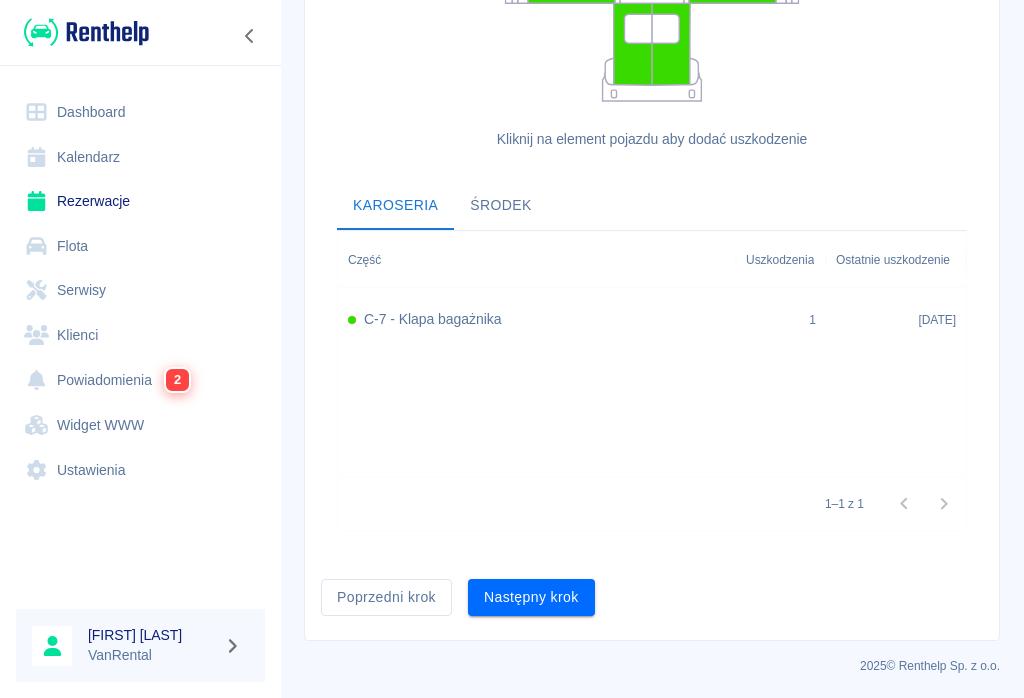 click on "Następny krok" at bounding box center (531, 597) 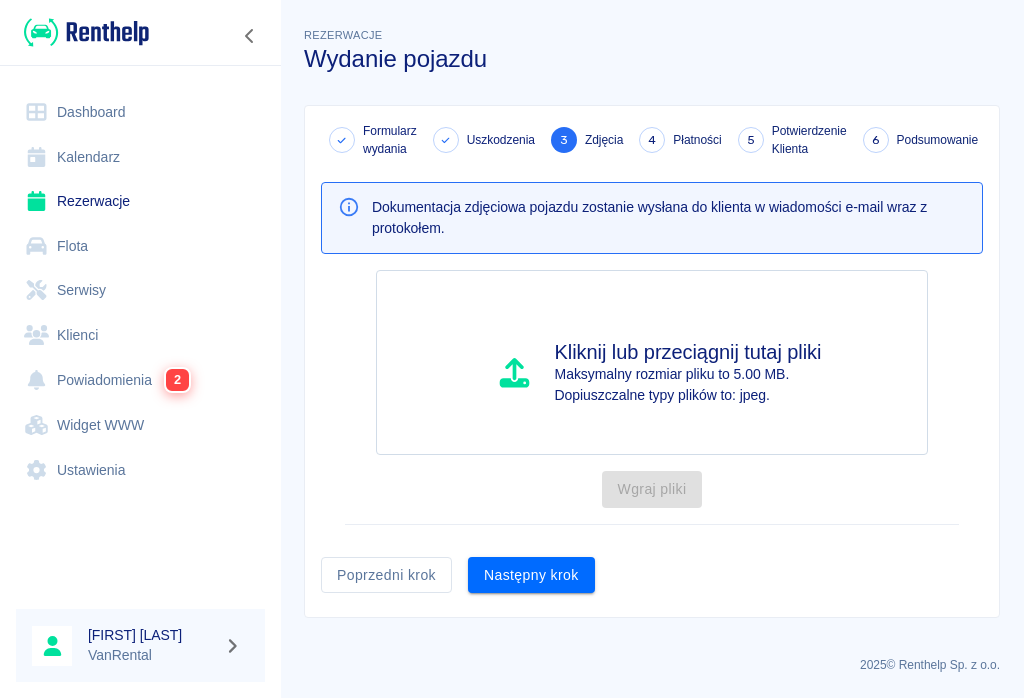 scroll, scrollTop: 0, scrollLeft: 0, axis: both 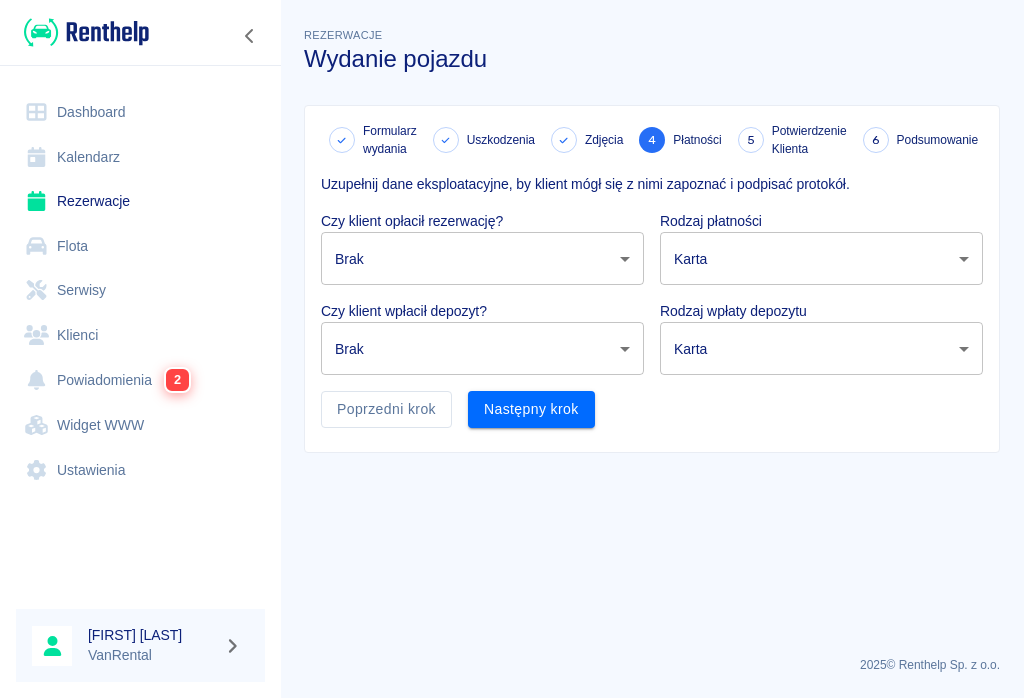 click on "Używamy plików Cookies, by zapewnić Ci najlepsze możliwe doświadczenie. Aby dowiedzieć się więcej, zapoznaj się z naszą Polityką Prywatności.  Polityka Prywatności Rozumiem Dashboard Kalendarz Rezerwacje Flota Serwisy Klienci Powiadomienia 2 Widget WWW Ustawienia Patryk Bąk VanRental Rezerwacje Wydanie pojazdu Formularz wydania Uszkodzenia Zdjęcia 4 Płatności 5 Potwierdzenie Klienta 6 Podsumowanie Uzupełnij dane eksploatacyjne, by klient mógł się z nimi zapoznać i podpisać protokół. Czy klient opłacił rezerwację? Brak none ​ Rodzaj płatności Karta card ​ Czy klient wpłacił depozyt? Brak none ​ Rodzaj wpłaty depozytu Karta terminal_card_authorization ​ Poprzedni krok Następny krok 2025  © Renthelp Sp. z o.o. Wydanie pojazdu | Renthelp" at bounding box center (512, 349) 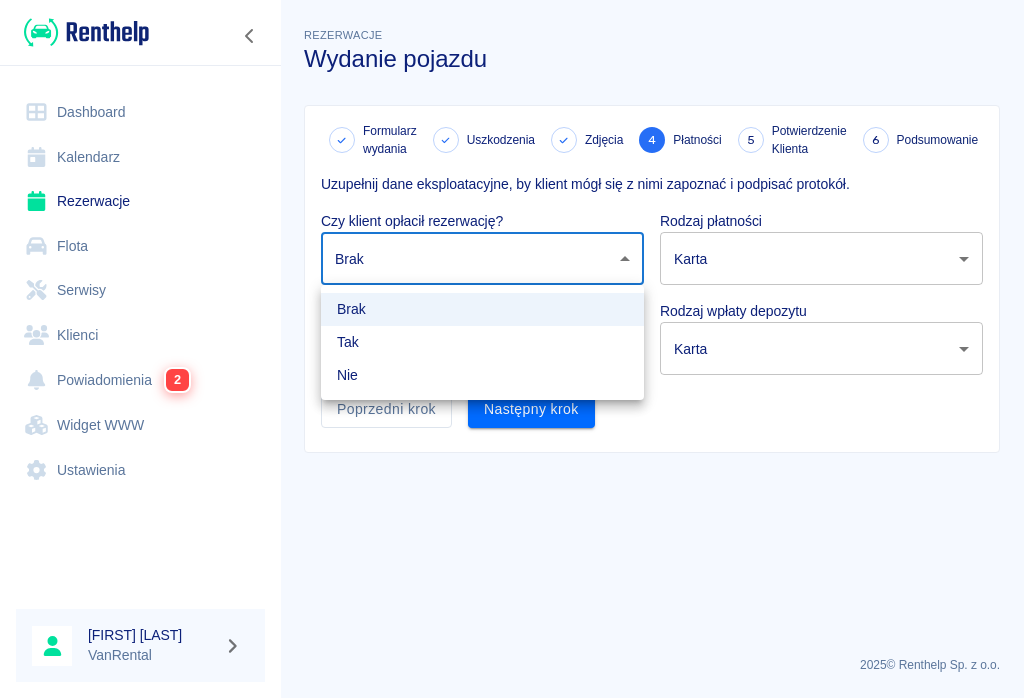 click on "Tak" at bounding box center (482, 342) 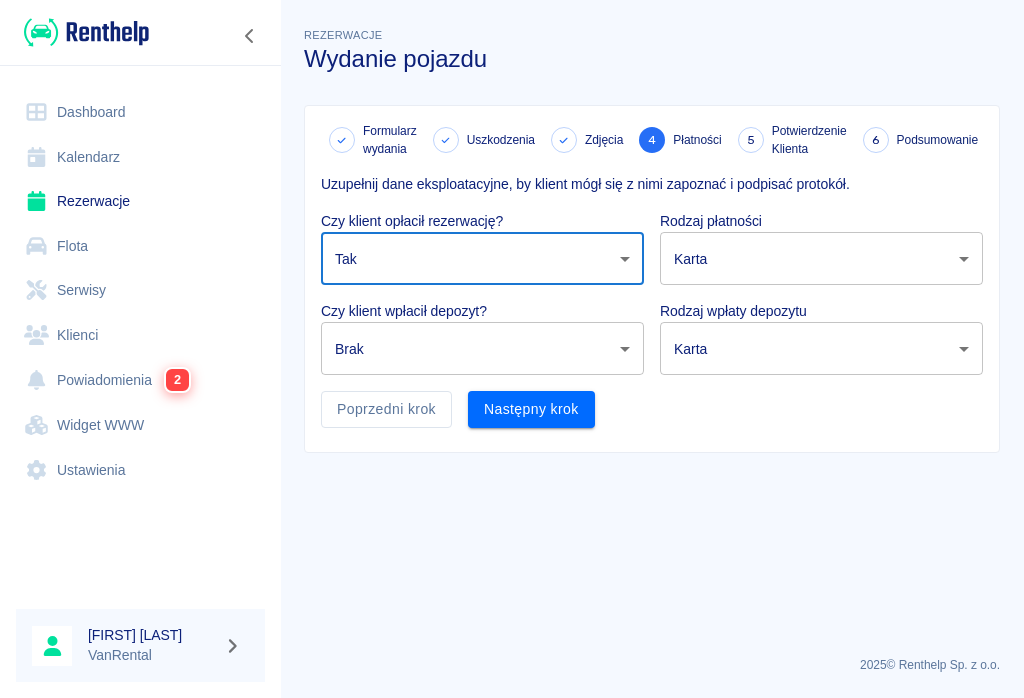 type on "true" 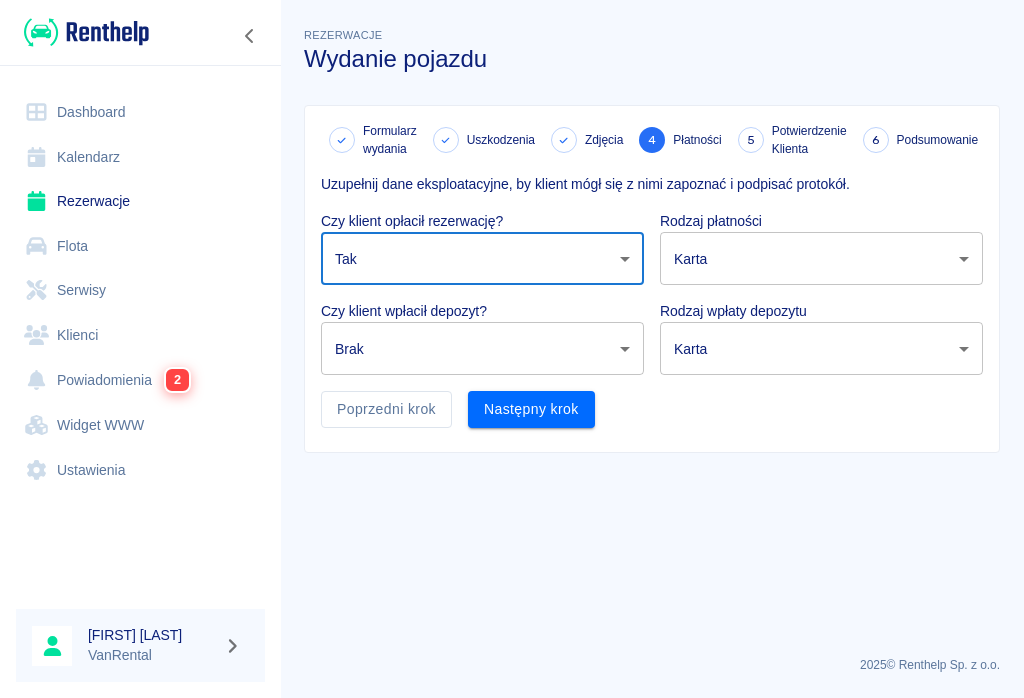 click on "Używamy plików Cookies, by zapewnić Ci najlepsze możliwe doświadczenie. Aby dowiedzieć się więcej, zapoznaj się z naszą Polityką Prywatności.  Polityka Prywatności Rozumiem Dashboard Kalendarz Rezerwacje Flota Serwisy Klienci Powiadomienia 2 Widget WWW Ustawienia Patryk Bąk VanRental Rezerwacje Wydanie pojazdu Formularz wydania Uszkodzenia Zdjęcia 4 Płatności 5 Potwierdzenie Klienta 6 Podsumowanie Uzupełnij dane eksploatacyjne, by klient mógł się z nimi zapoznać i podpisać protokół. Czy klient opłacił rezerwację? Tak true ​ Rodzaj płatności Karta card ​ Czy klient wpłacił depozyt? Brak none ​ Rodzaj wpłaty depozytu Karta terminal_card_authorization ​ Poprzedni krok Następny krok 2025  © Renthelp Sp. z o.o. Wydanie pojazdu | Renthelp" at bounding box center (512, 349) 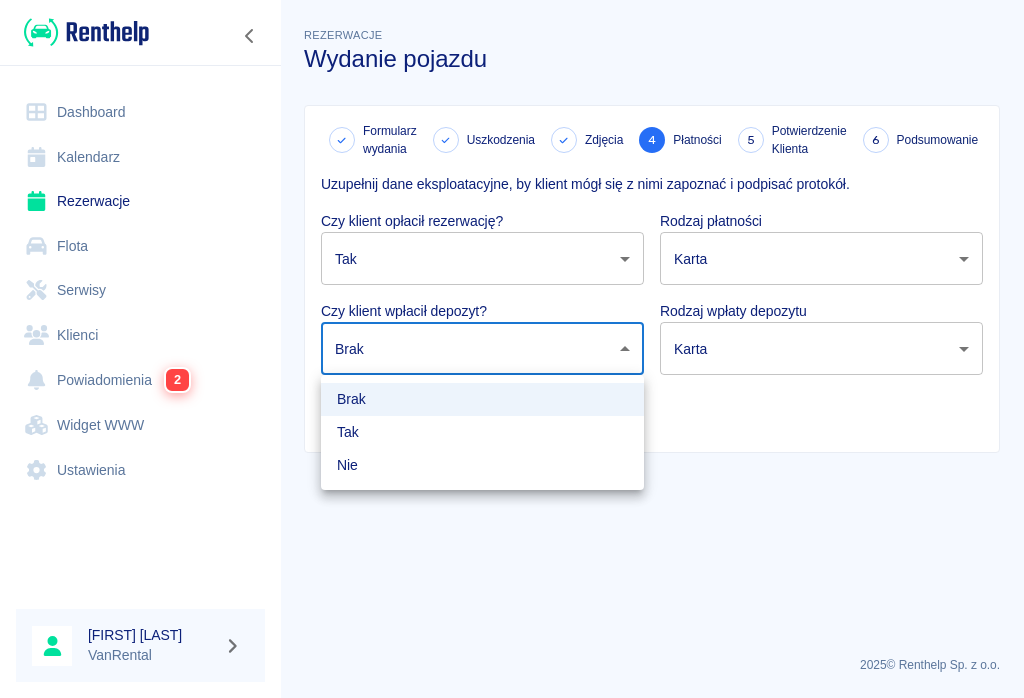 click on "Tak" at bounding box center (482, 432) 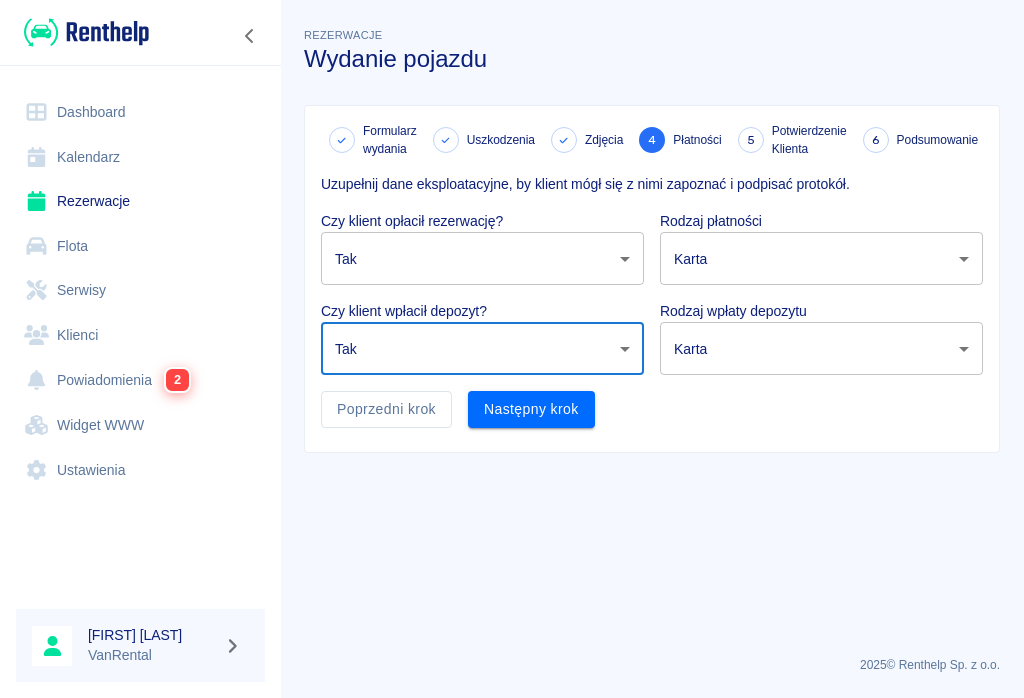 click on "Używamy plików Cookies, by zapewnić Ci najlepsze możliwe doświadczenie. Aby dowiedzieć się więcej, zapoznaj się z naszą Polityką Prywatności.  Polityka Prywatności Rozumiem Dashboard Kalendarz Rezerwacje Flota Serwisy Klienci Powiadomienia 2 Widget WWW Ustawienia Patryk Bąk VanRental Rezerwacje Wydanie pojazdu Formularz wydania Uszkodzenia Zdjęcia 4 Płatności 5 Potwierdzenie Klienta 6 Podsumowanie Uzupełnij dane eksploatacyjne, by klient mógł się z nimi zapoznać i podpisać protokół. Czy klient opłacił rezerwację? Tak true ​ Rodzaj płatności Karta card ​ Czy klient wpłacił depozyt? Tak true ​ Rodzaj wpłaty depozytu Karta terminal_card_authorization ​ Poprzedni krok Następny krok 2025  © Renthelp Sp. z o.o. Wydanie pojazdu | Renthelp" at bounding box center [512, 349] 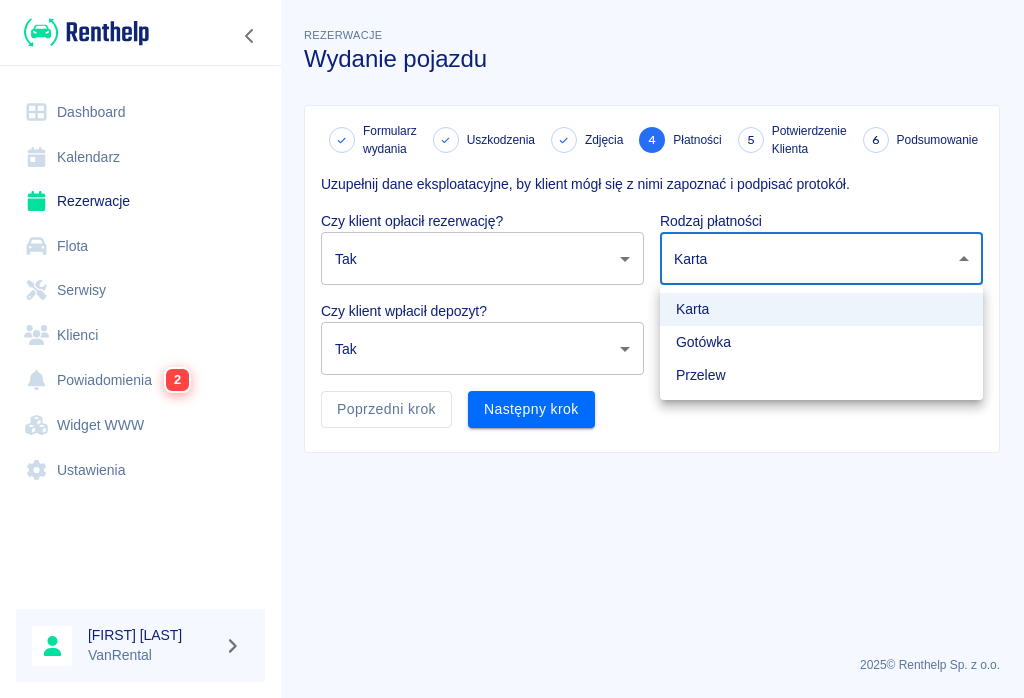 click on "Przelew" at bounding box center [821, 375] 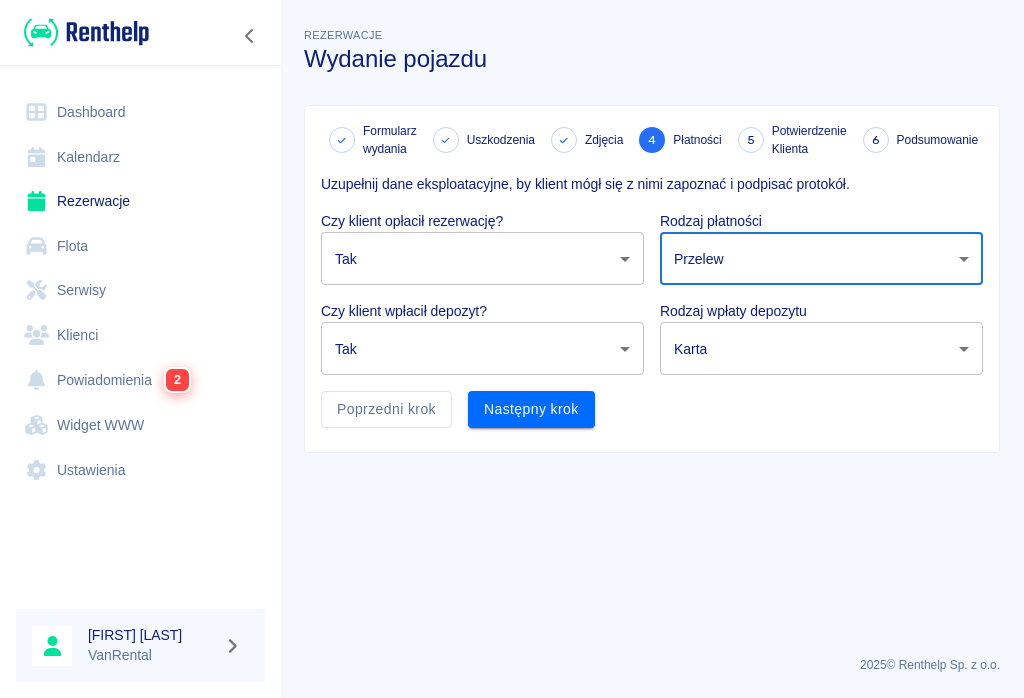 click on "Używamy plików Cookies, by zapewnić Ci najlepsze możliwe doświadczenie. Aby dowiedzieć się więcej, zapoznaj się z naszą Polityką Prywatności.  Polityka Prywatności Rozumiem Dashboard Kalendarz Rezerwacje Flota Serwisy Klienci Powiadomienia 2 Widget WWW Ustawienia Patryk Bąk VanRental Rezerwacje Wydanie pojazdu Formularz wydania Uszkodzenia Zdjęcia 4 Płatności 5 Potwierdzenie Klienta 6 Podsumowanie Uzupełnij dane eksploatacyjne, by klient mógł się z nimi zapoznać i podpisać protokół. Czy klient opłacił rezerwację? Tak true ​ Rodzaj płatności Przelew bank_transfer ​ Czy klient wpłacił depozyt? Tak true ​ Rodzaj wpłaty depozytu Karta terminal_card_authorization ​ Poprzedni krok Następny krok 2025  © Renthelp Sp. z o.o. Wydanie pojazdu | Renthelp" at bounding box center [512, 349] 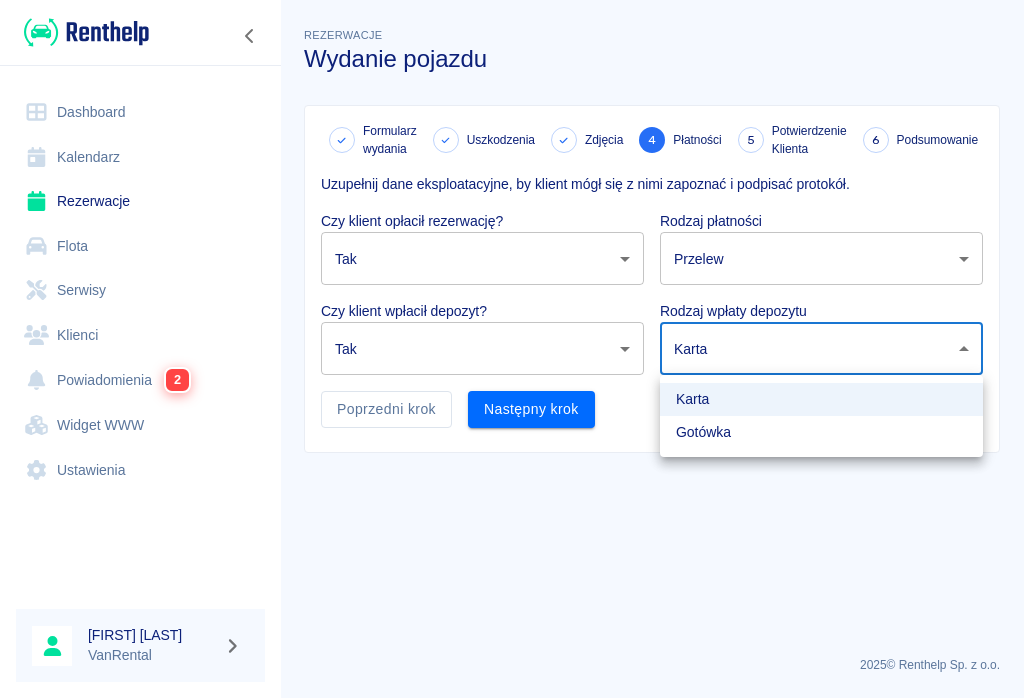 click on "Gotówka" at bounding box center [821, 432] 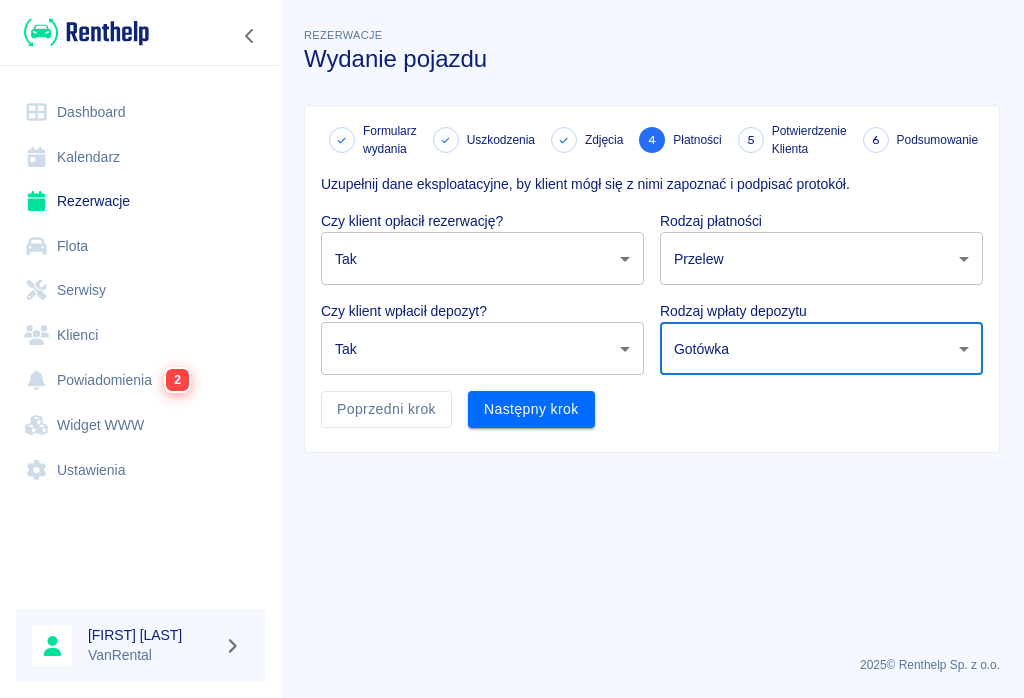 click on "Następny krok" at bounding box center (531, 409) 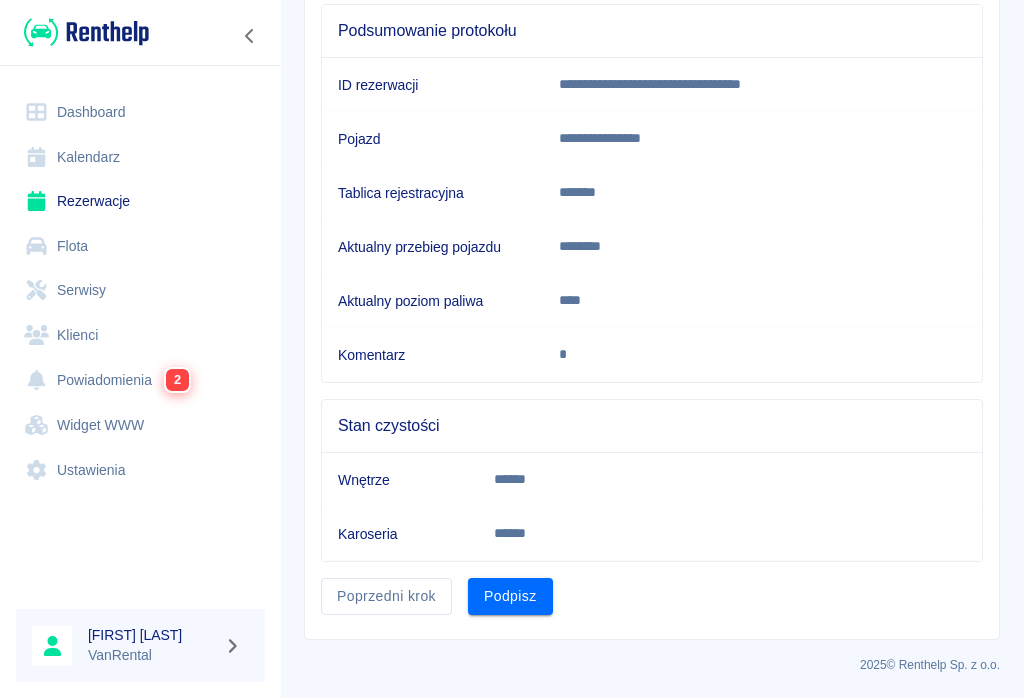 scroll, scrollTop: 206, scrollLeft: 0, axis: vertical 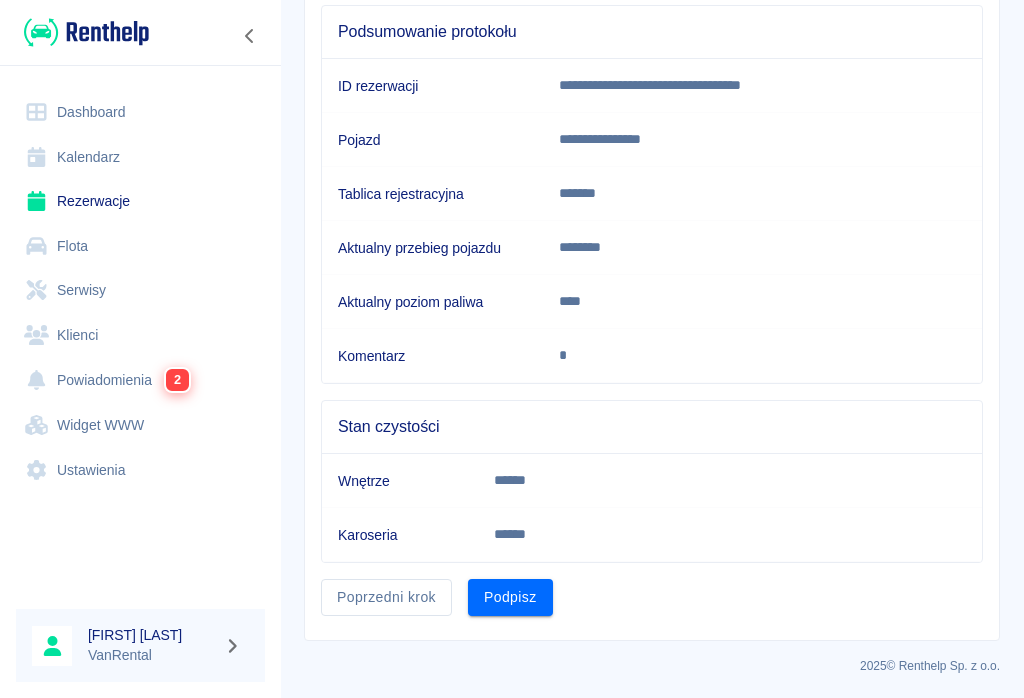click on "Podpisz" at bounding box center (510, 597) 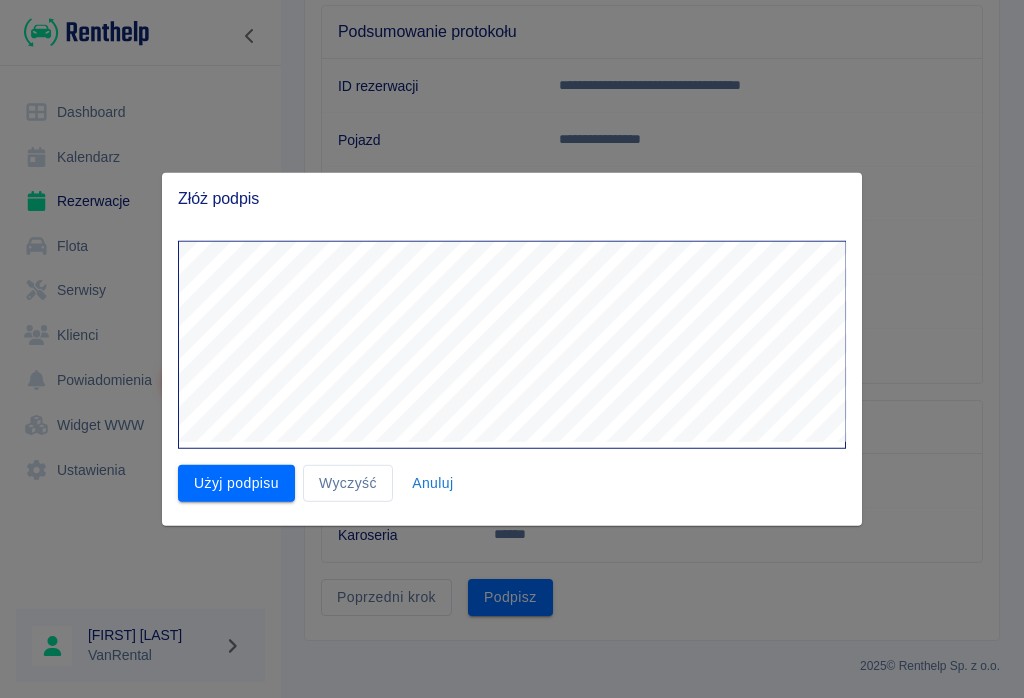 click on "Użyj podpisu" at bounding box center (236, 483) 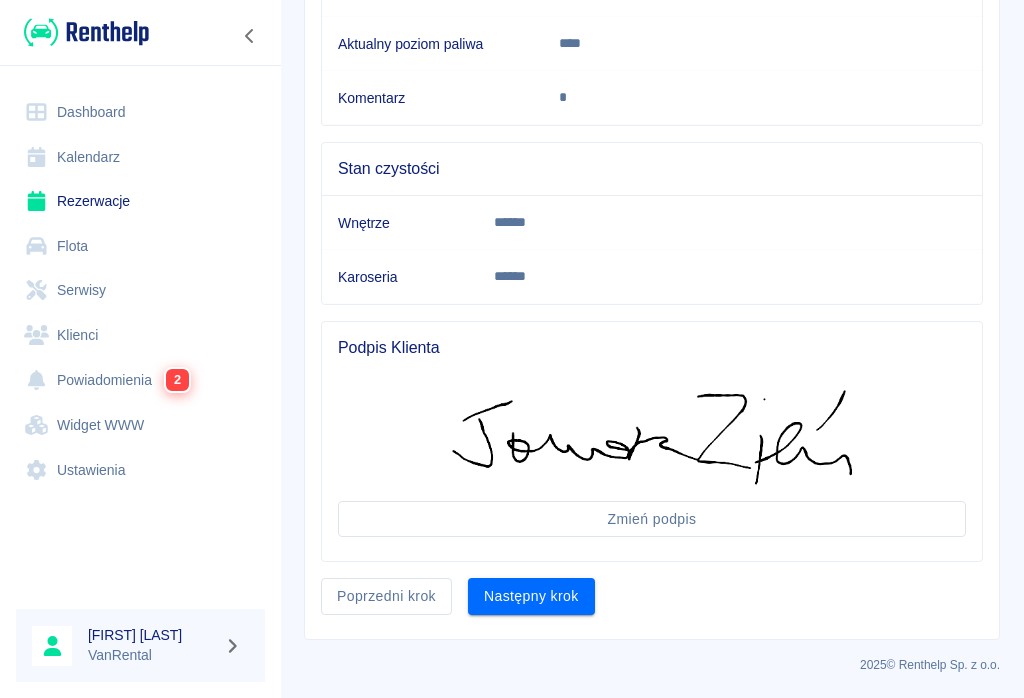 scroll, scrollTop: 463, scrollLeft: 0, axis: vertical 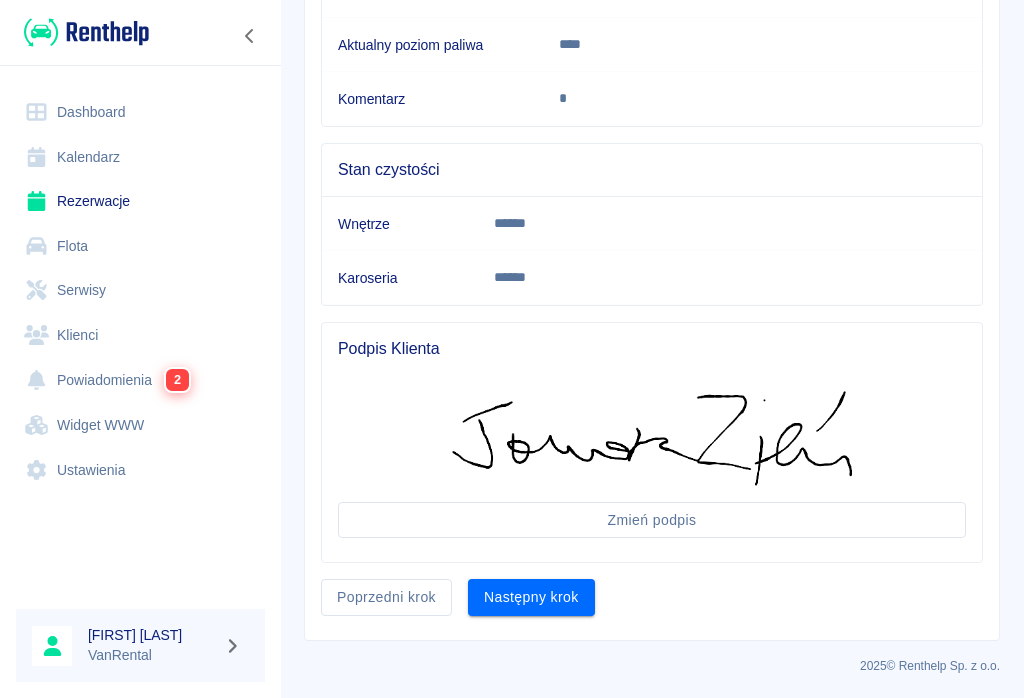 click on "Następny krok" at bounding box center [531, 597] 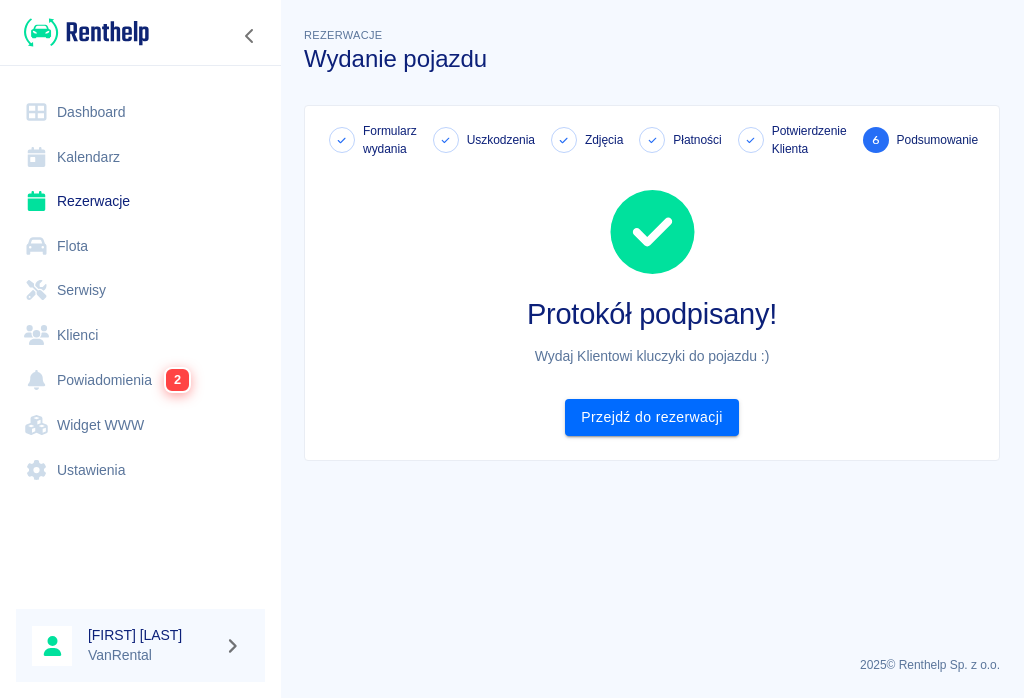 scroll, scrollTop: 0, scrollLeft: 0, axis: both 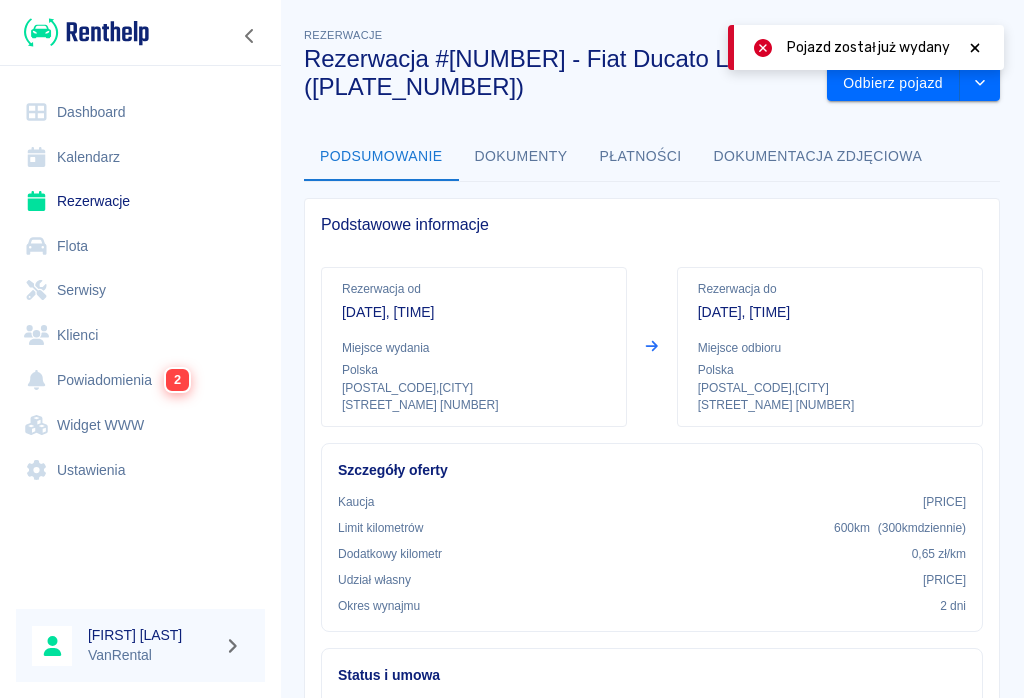 click 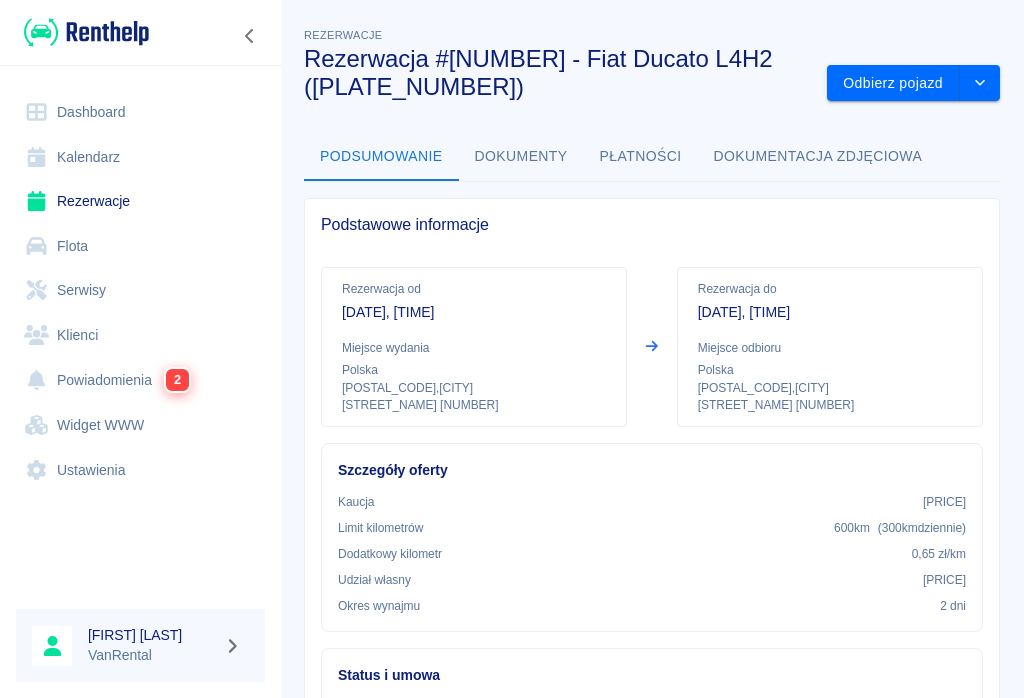 click on "Rezerwacje" at bounding box center [140, 201] 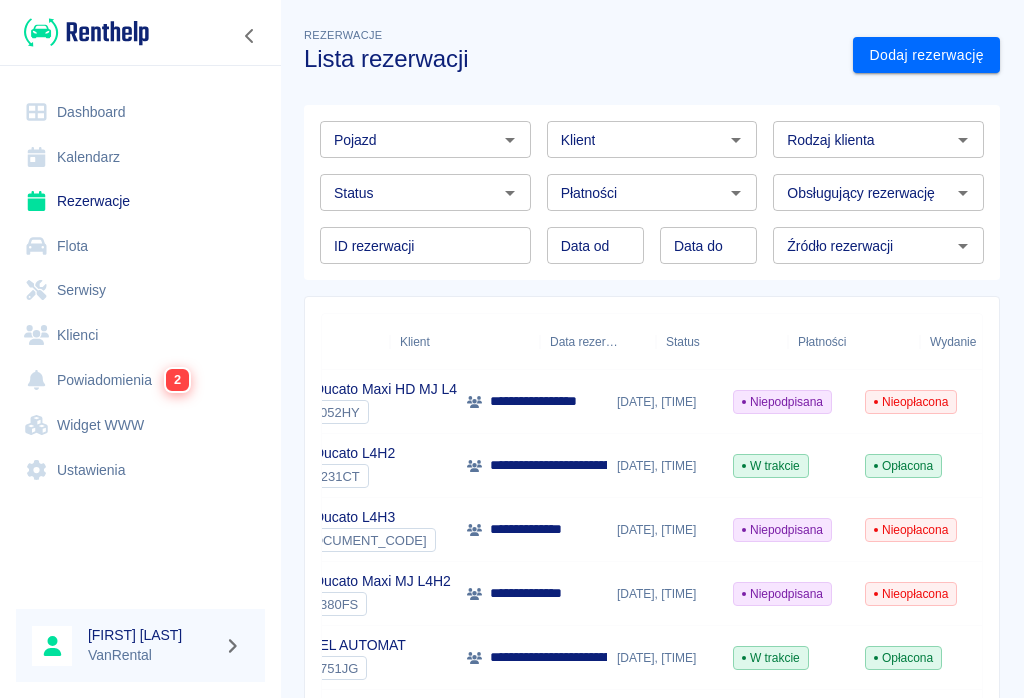 scroll, scrollTop: 0, scrollLeft: 83, axis: horizontal 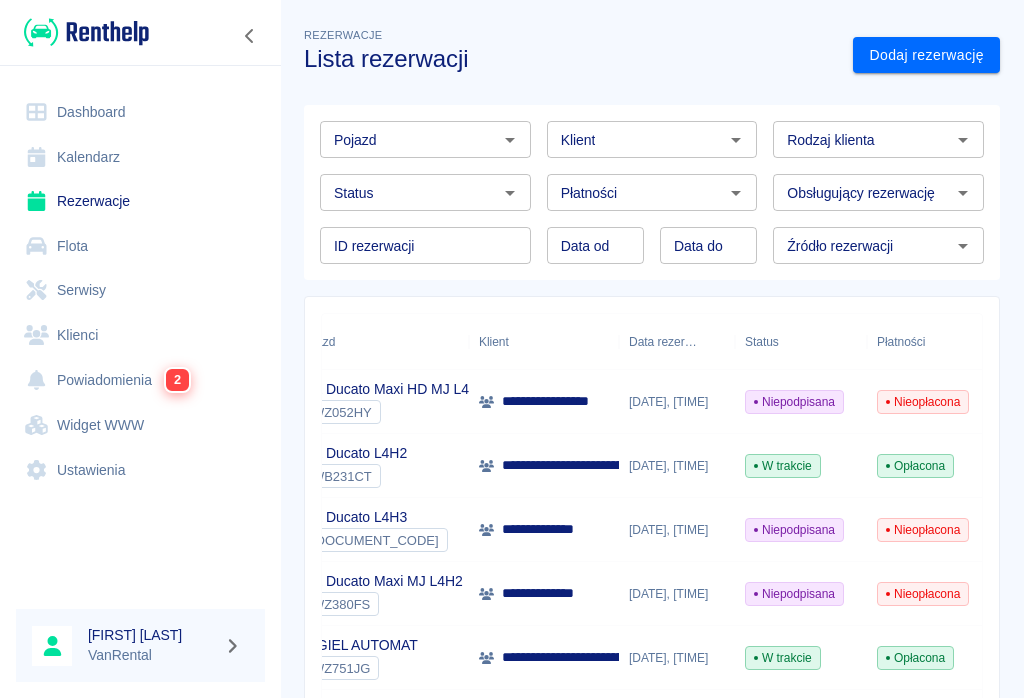 click on "**********" at bounding box center (562, 401) 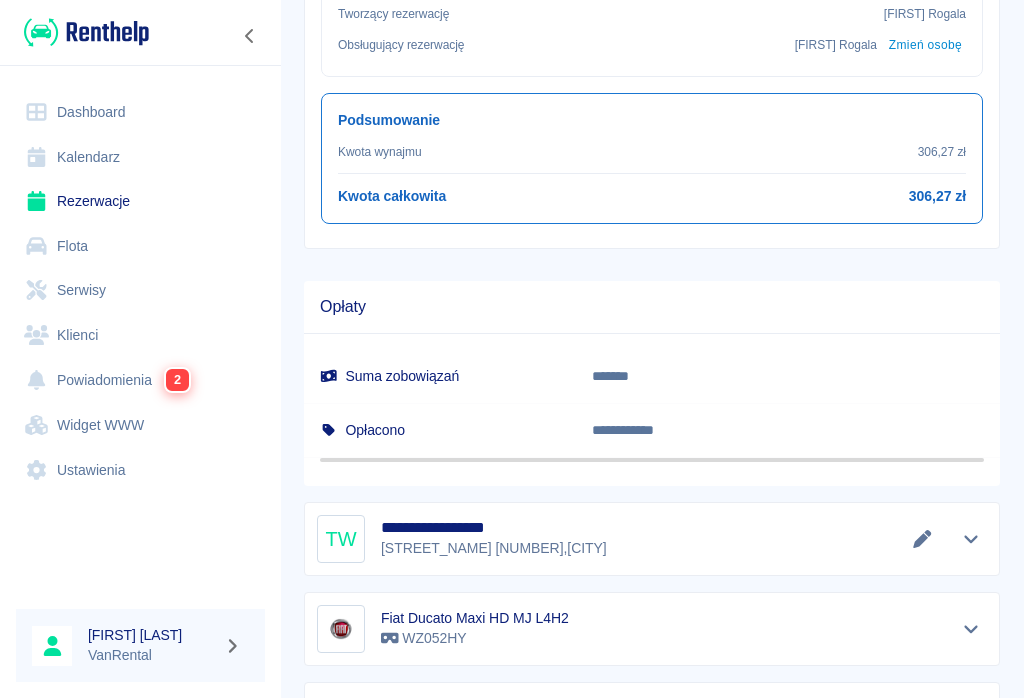 scroll, scrollTop: 849, scrollLeft: 0, axis: vertical 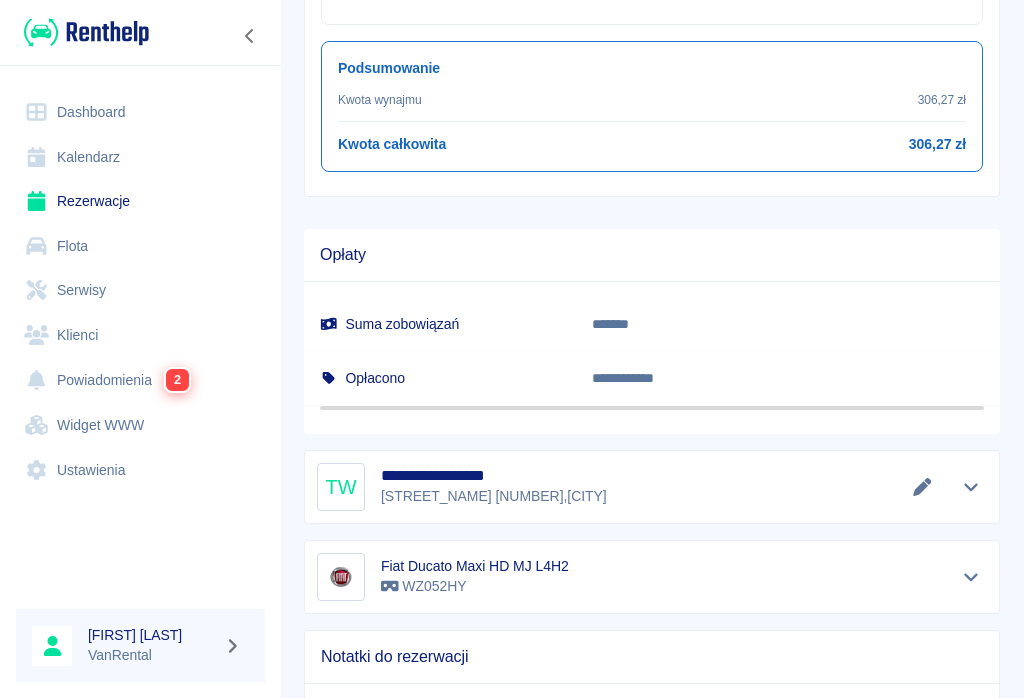 click 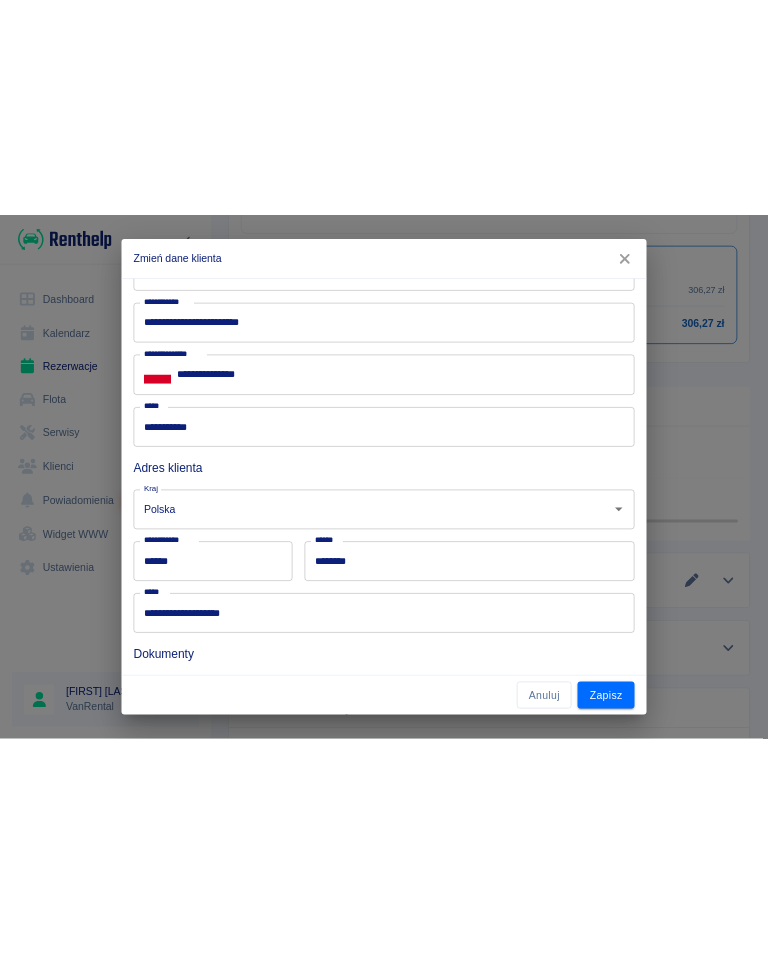 scroll, scrollTop: 265, scrollLeft: 0, axis: vertical 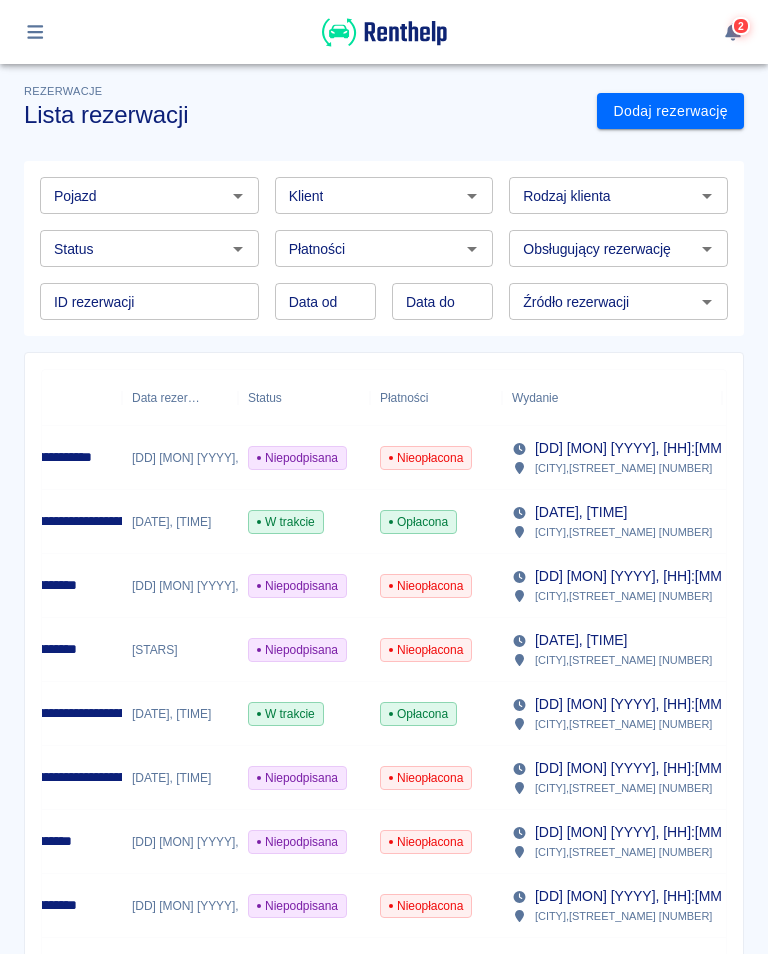 click on "Niepodpisana" at bounding box center [297, 458] 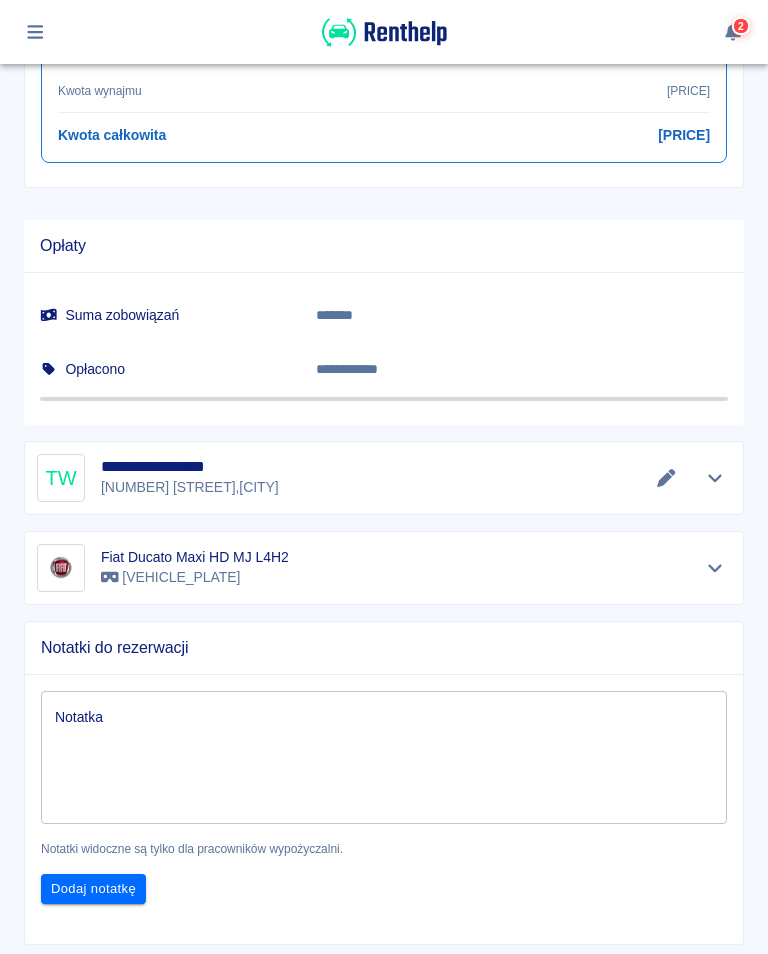 scroll, scrollTop: 1045, scrollLeft: 0, axis: vertical 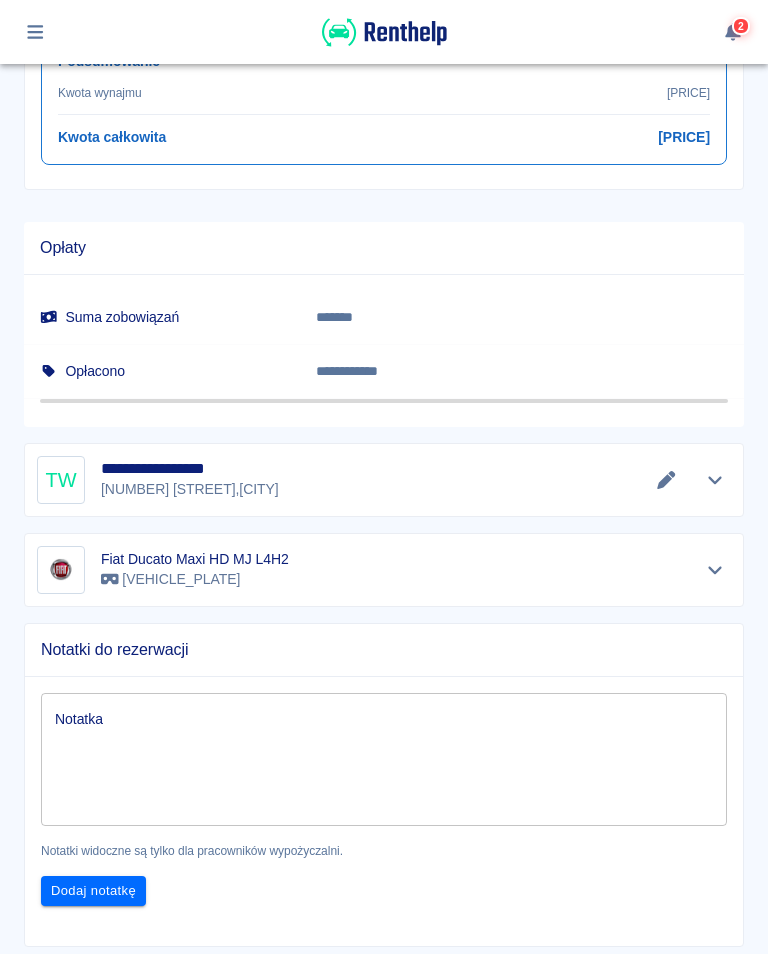 click 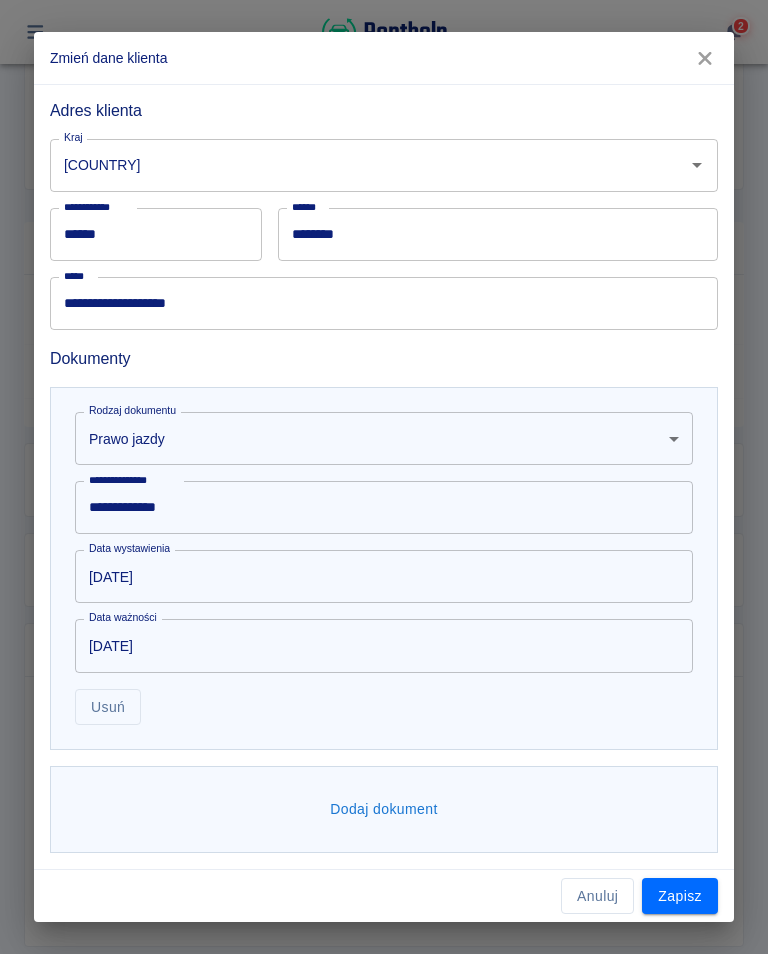 scroll, scrollTop: 445, scrollLeft: 0, axis: vertical 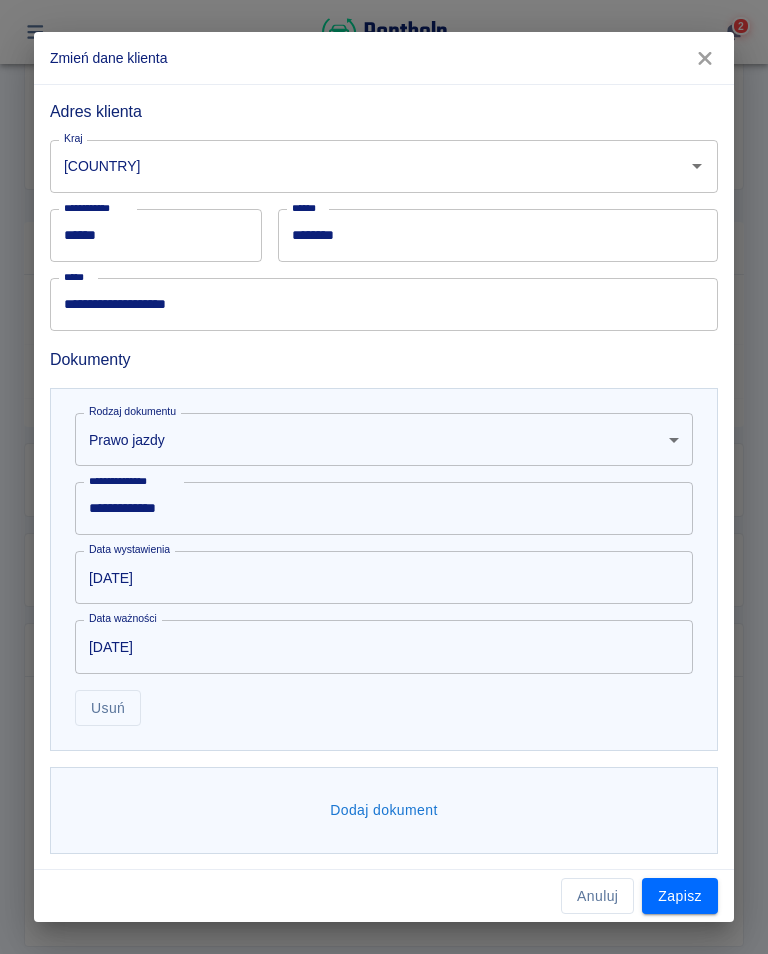 click on "Dodaj dokument" at bounding box center [384, 810] 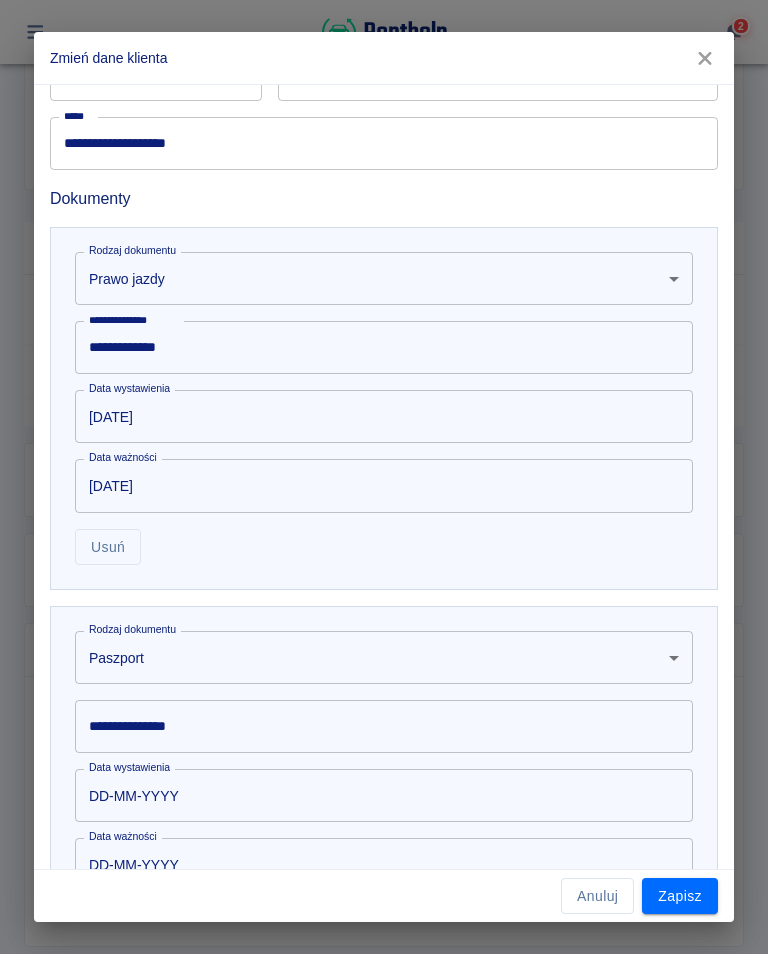 scroll, scrollTop: 599, scrollLeft: 0, axis: vertical 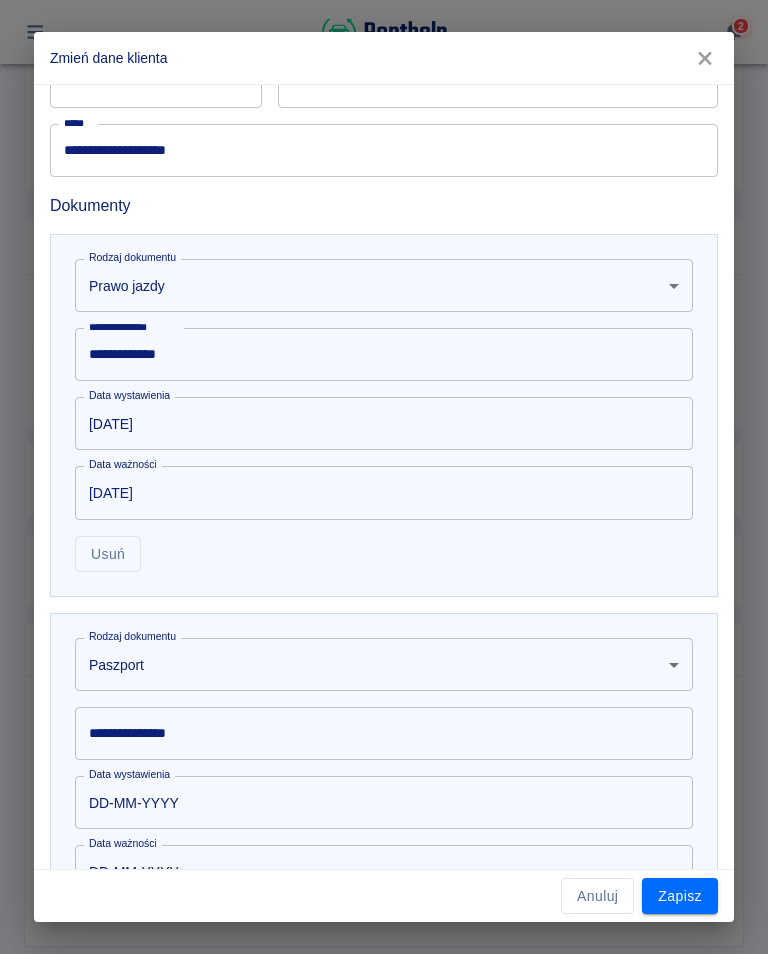 click on "**********" at bounding box center [384, 477] 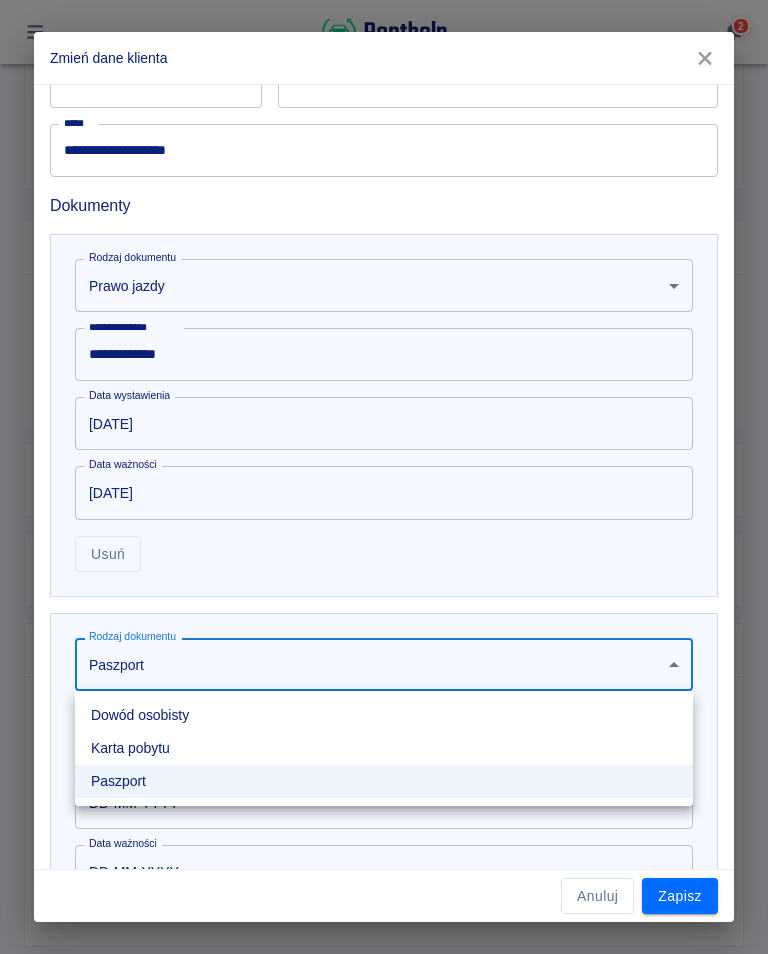 click on "[DOCUMENT_TYPE]" at bounding box center [384, 715] 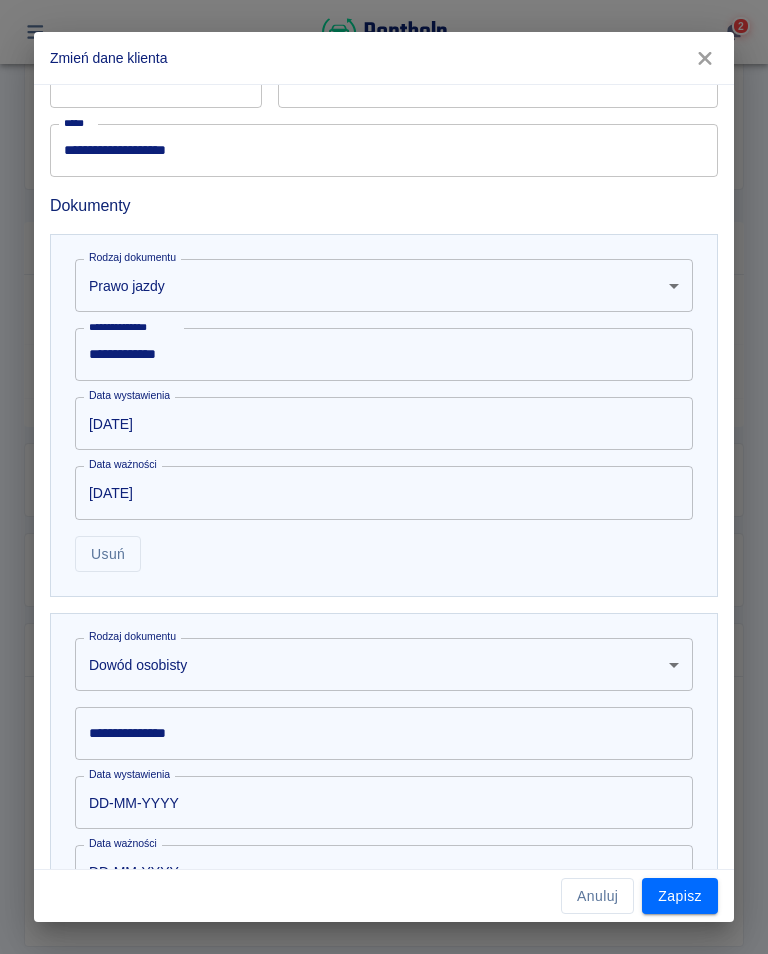click on "**********" at bounding box center [384, 733] 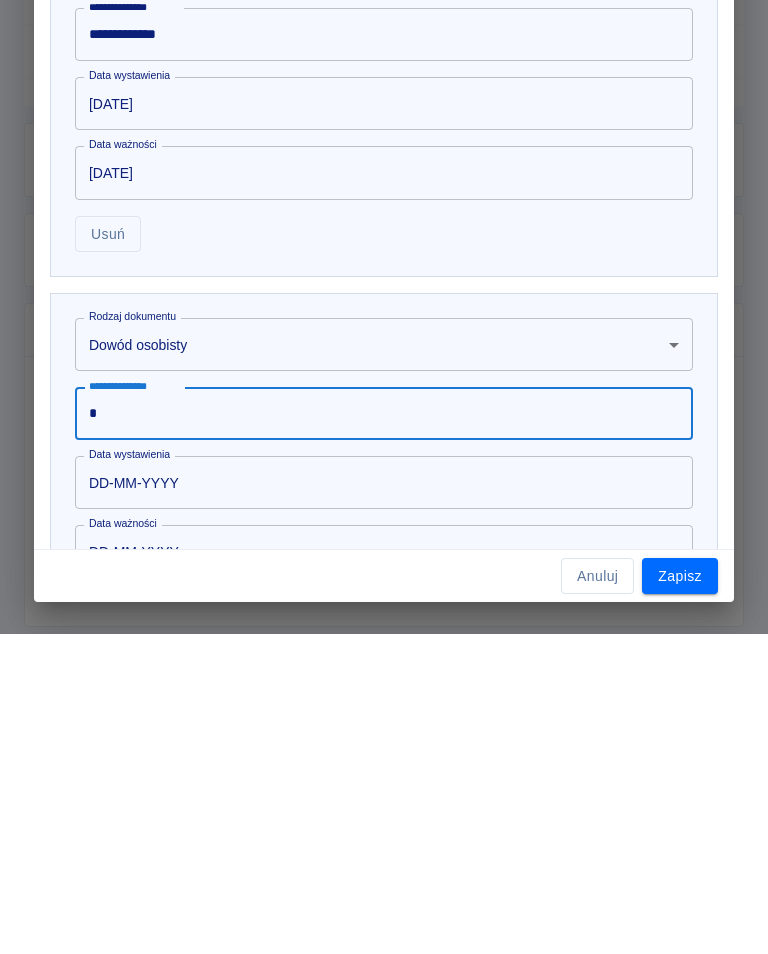type on "*" 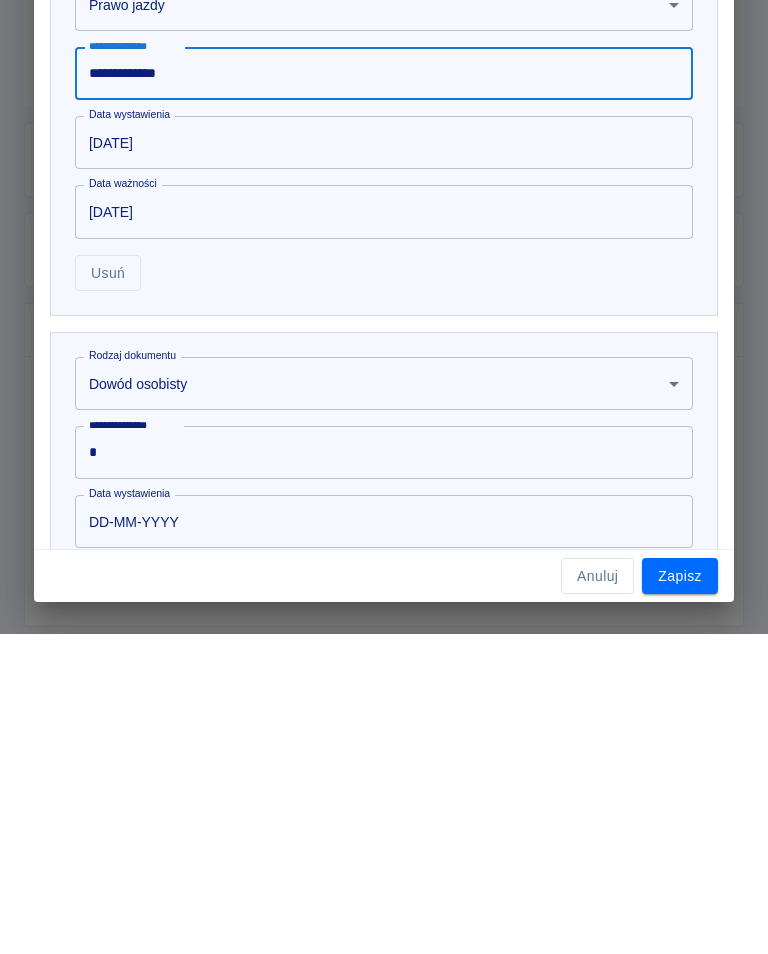 scroll, scrollTop: 562, scrollLeft: 0, axis: vertical 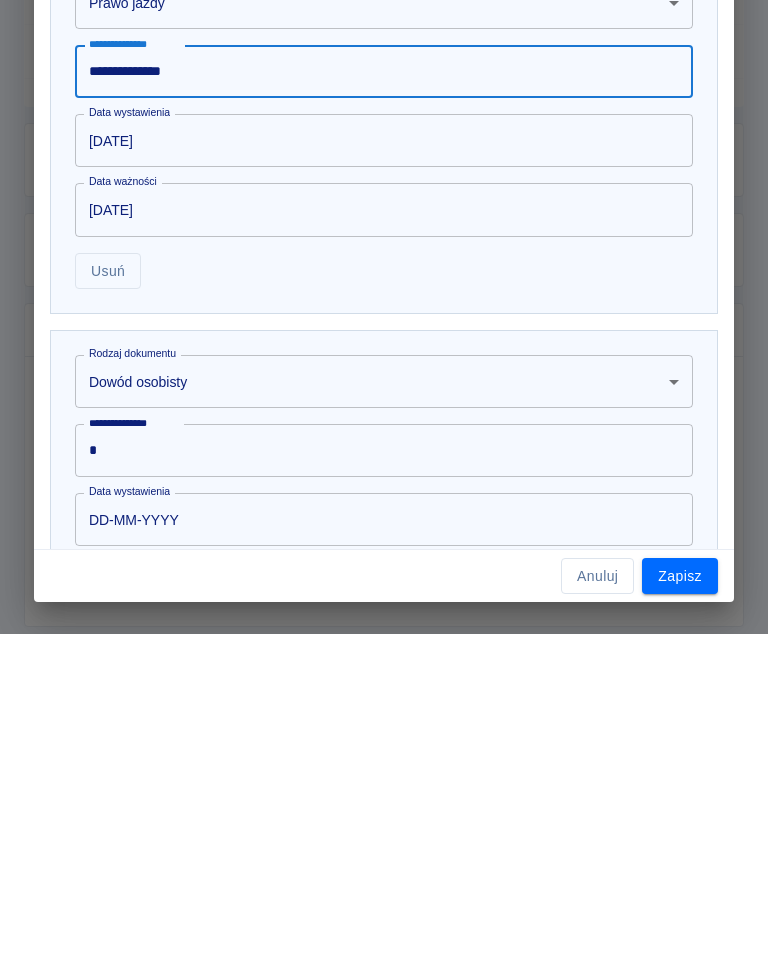 type on "**********" 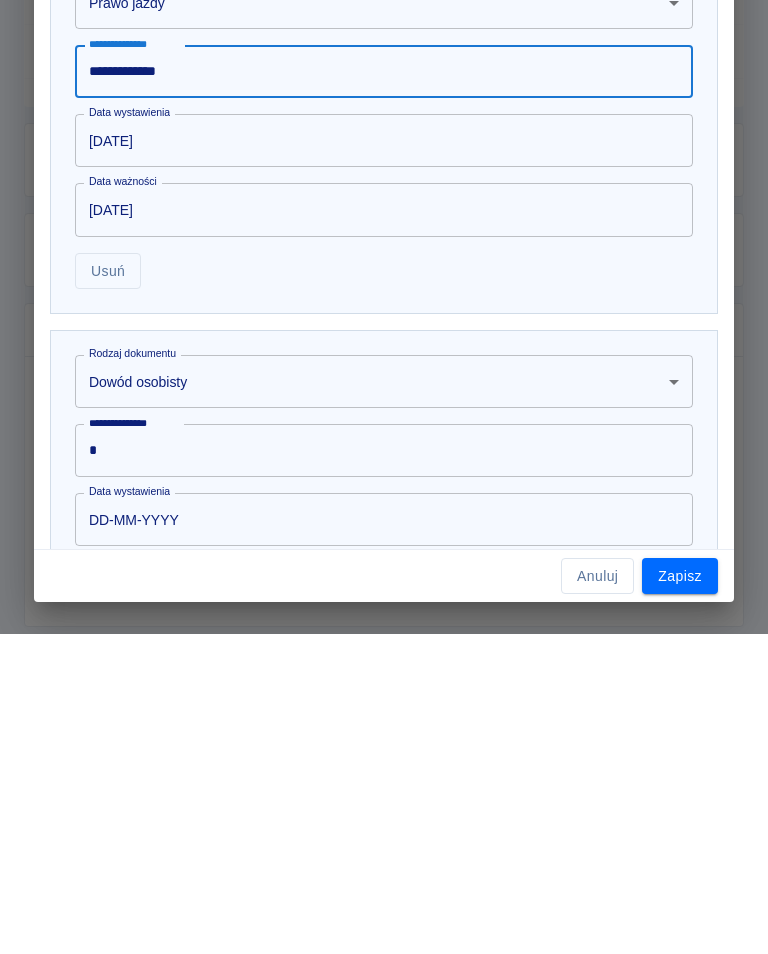 click on "**********" at bounding box center [384, 391] 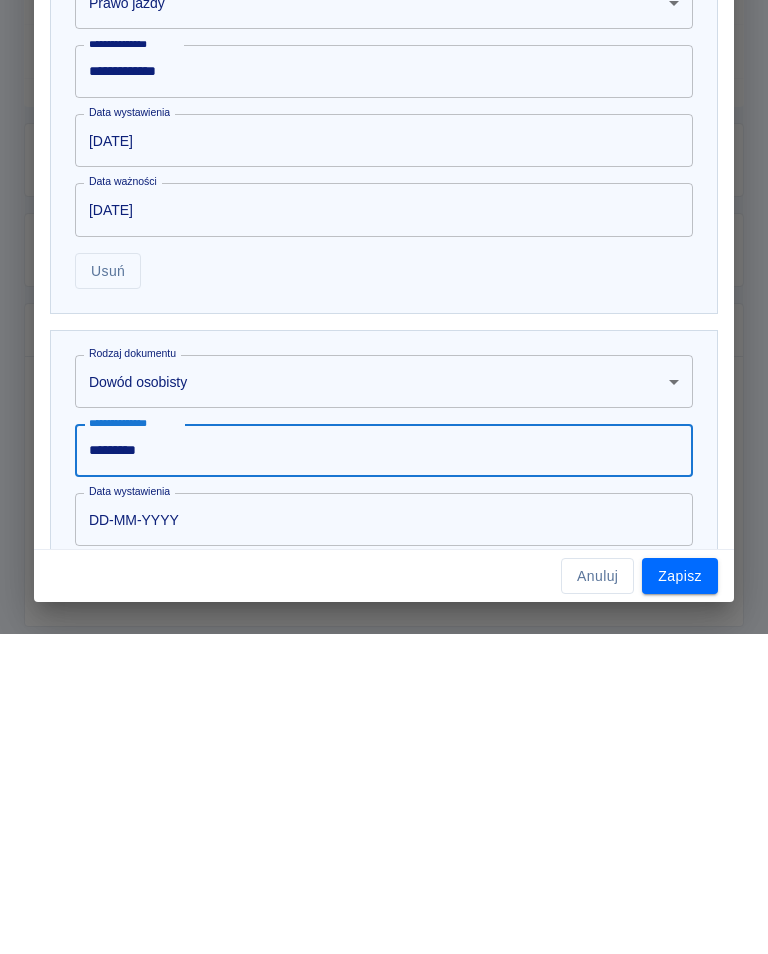 type on "*********" 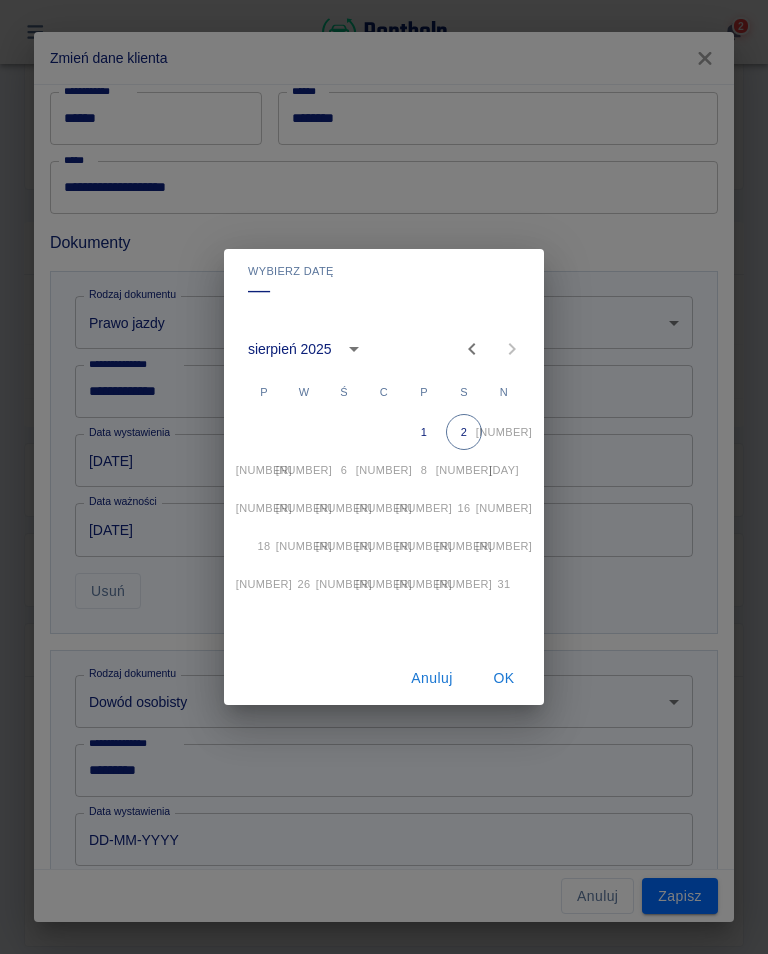 click 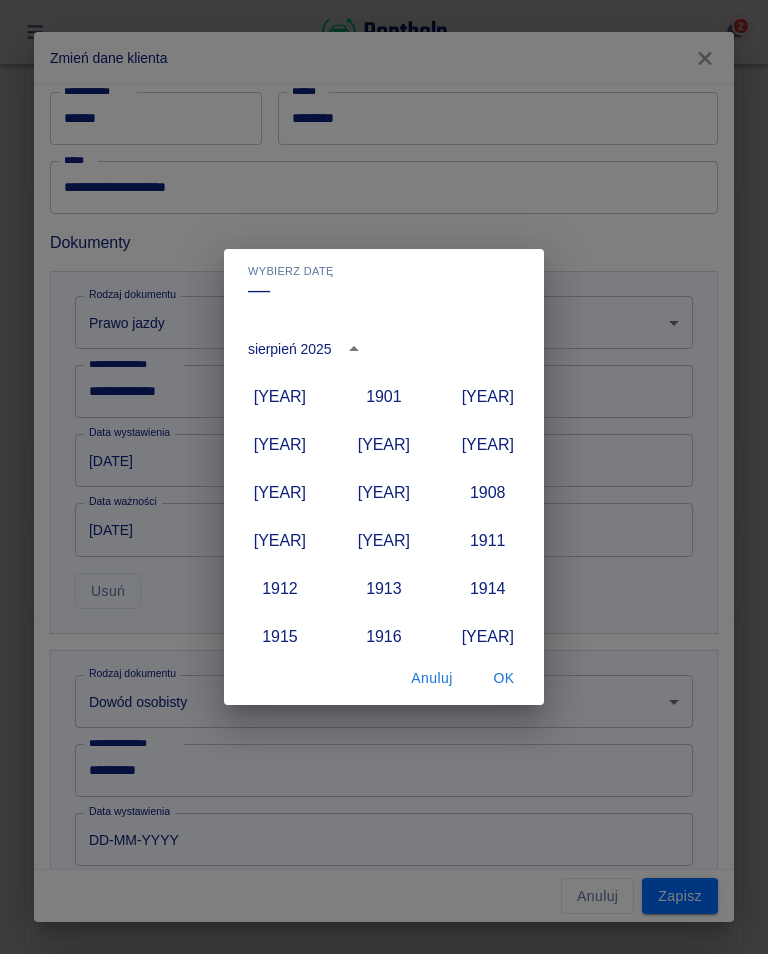 scroll, scrollTop: 1852, scrollLeft: 0, axis: vertical 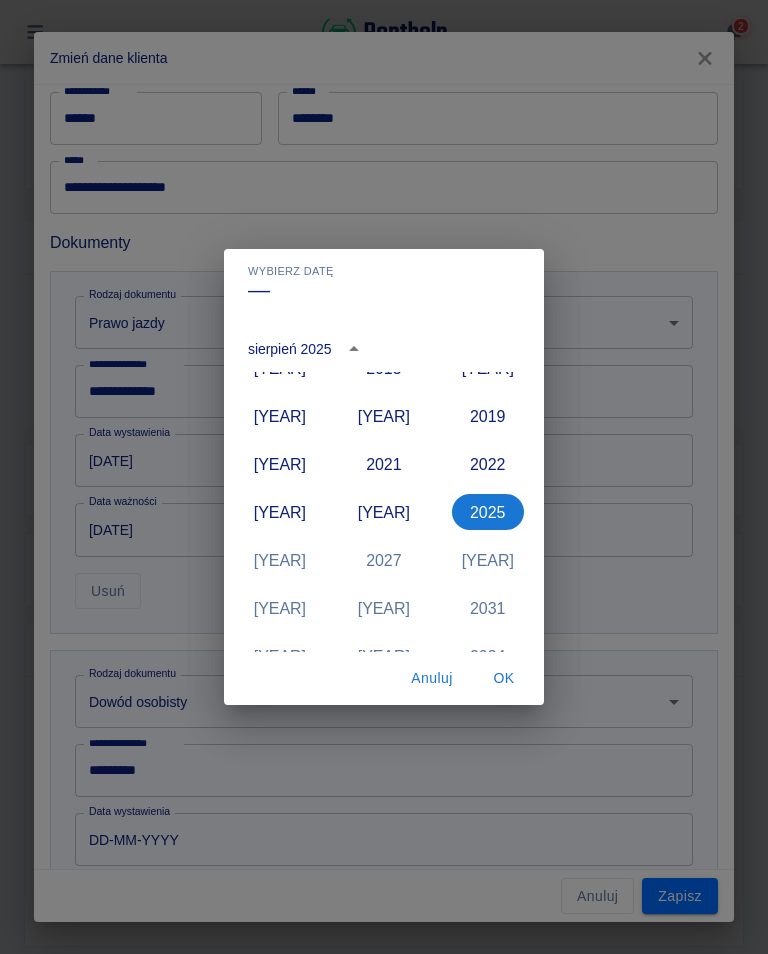 click on "2024" at bounding box center [384, 512] 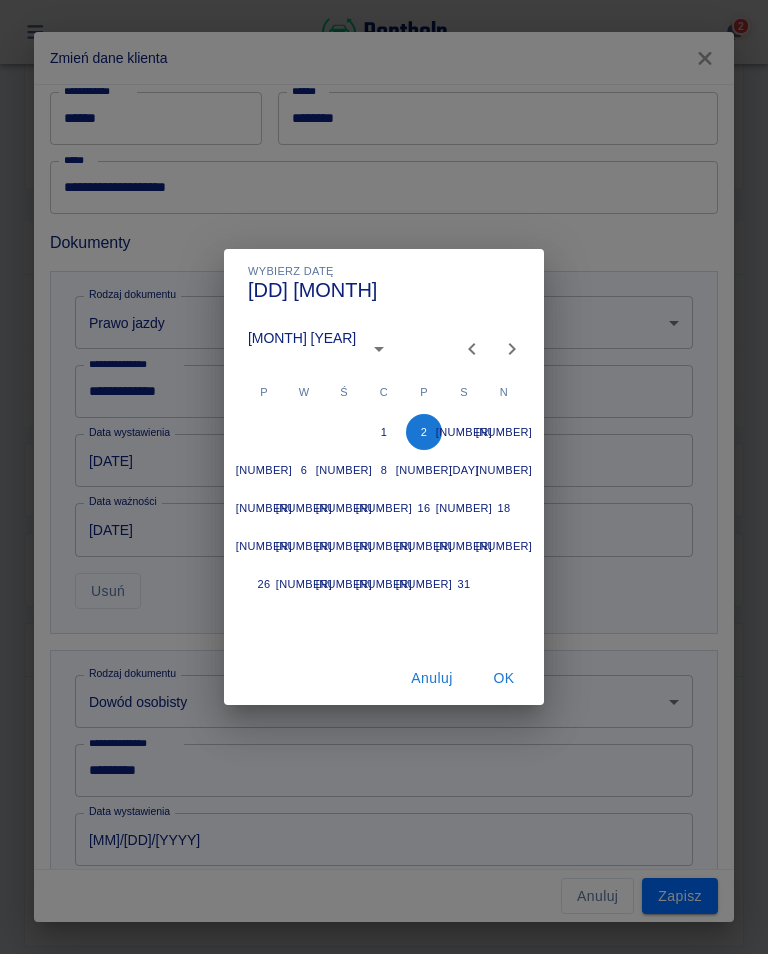 type on "02-08-2024" 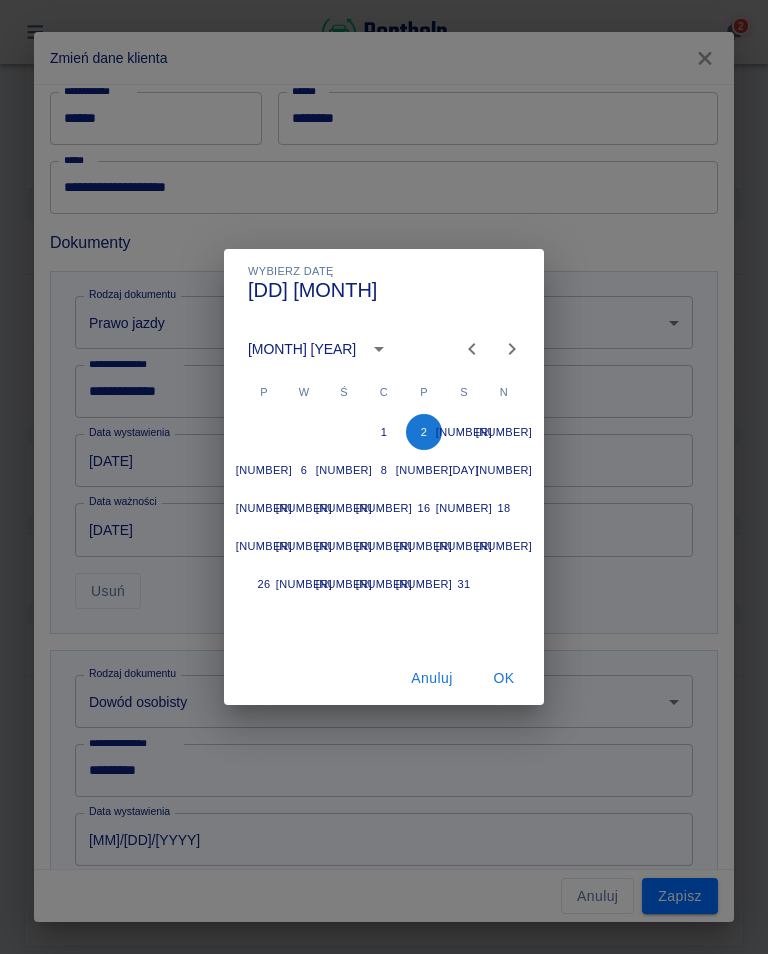 click 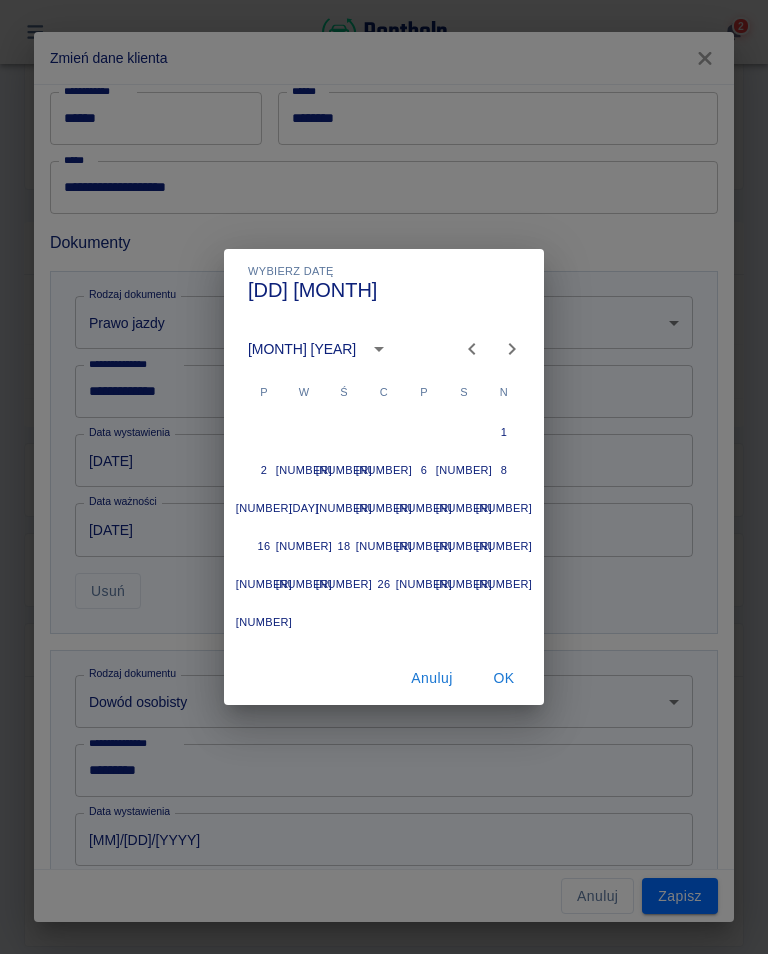 click on "23" at bounding box center [264, 584] 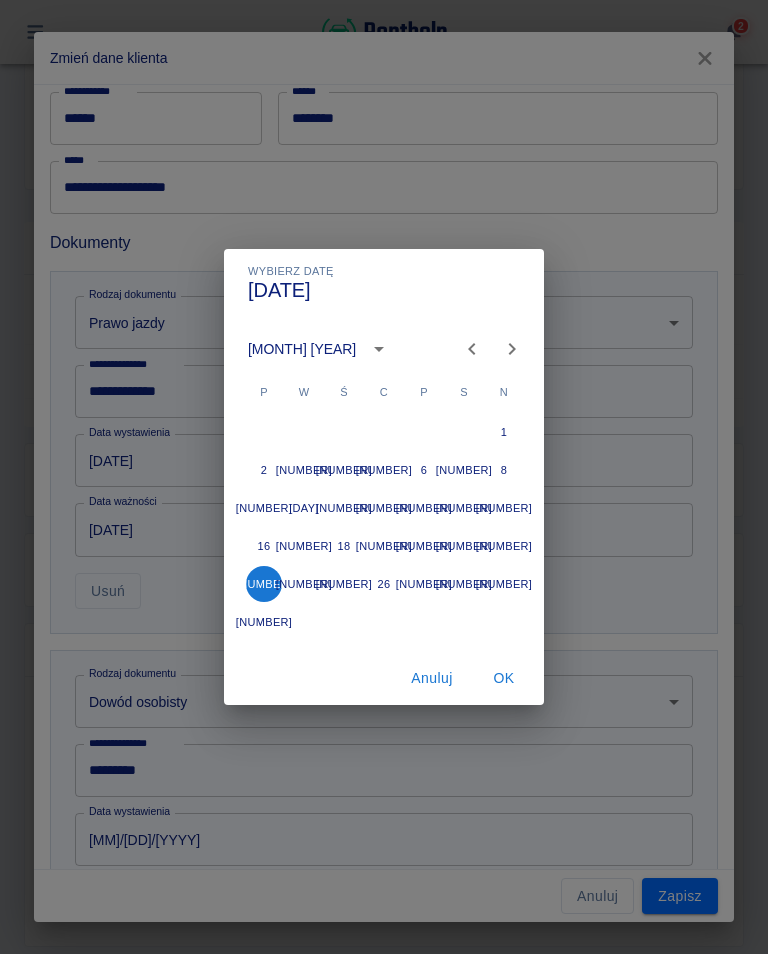 type on "23-09-2024" 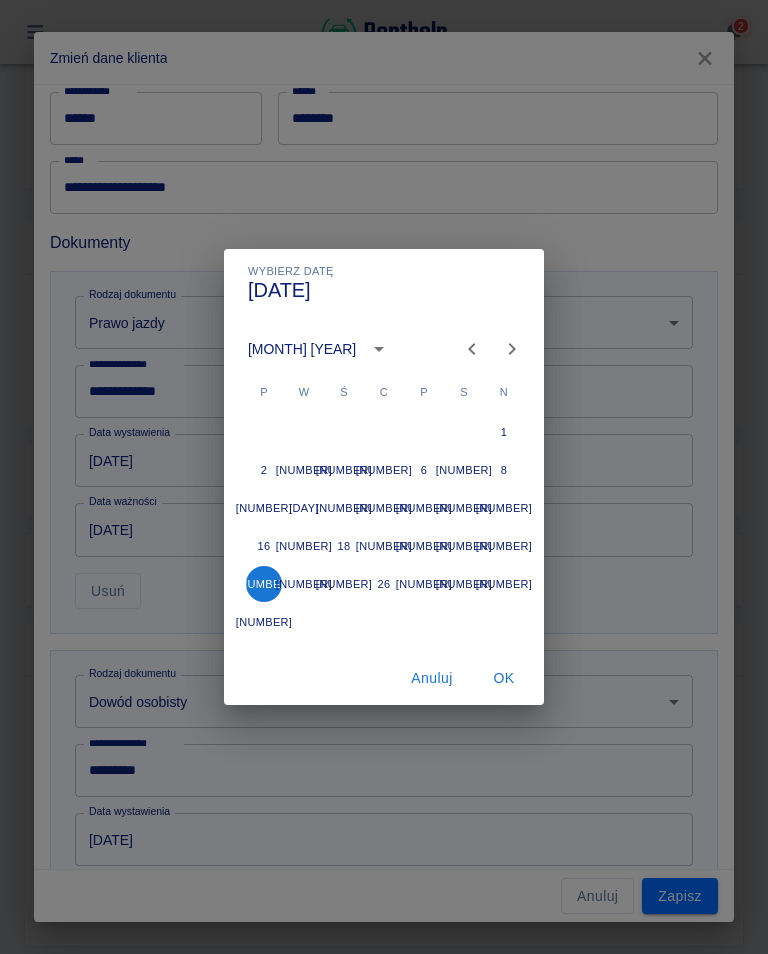 click on "OK" at bounding box center (504, 678) 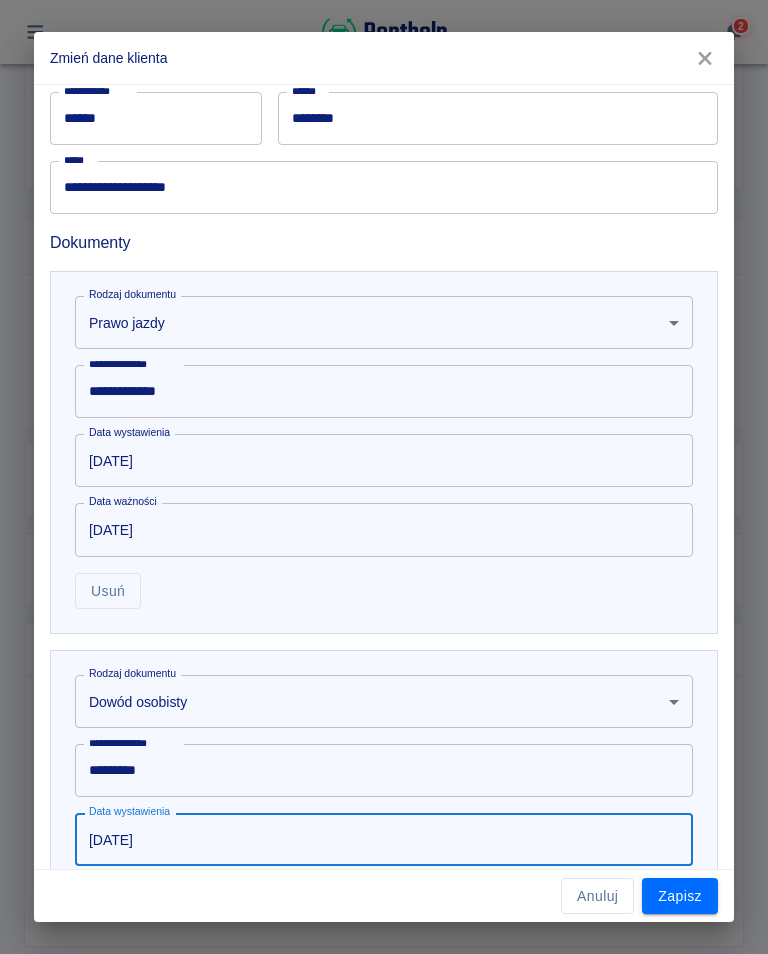 click on "Zapisz" at bounding box center (680, 896) 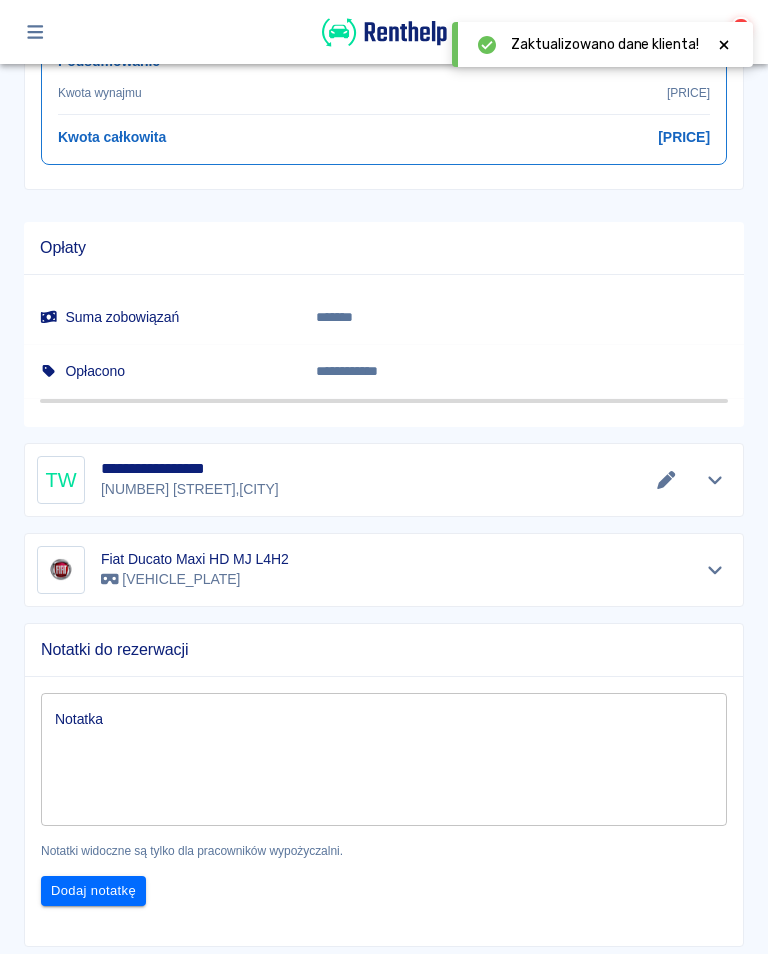 click 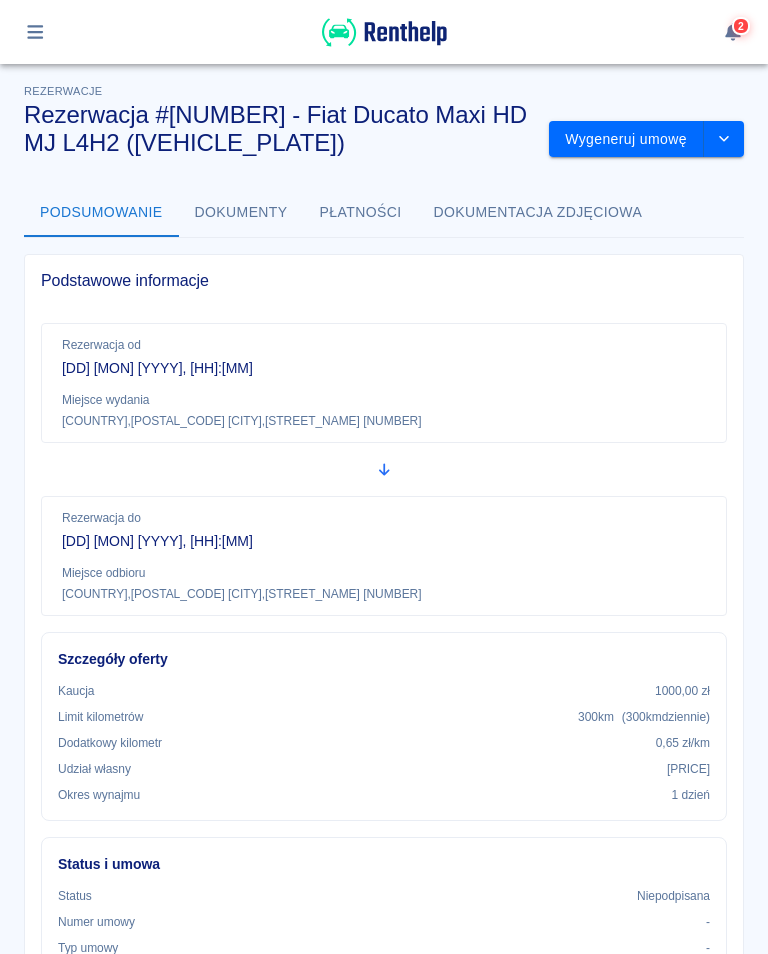 scroll, scrollTop: 0, scrollLeft: 0, axis: both 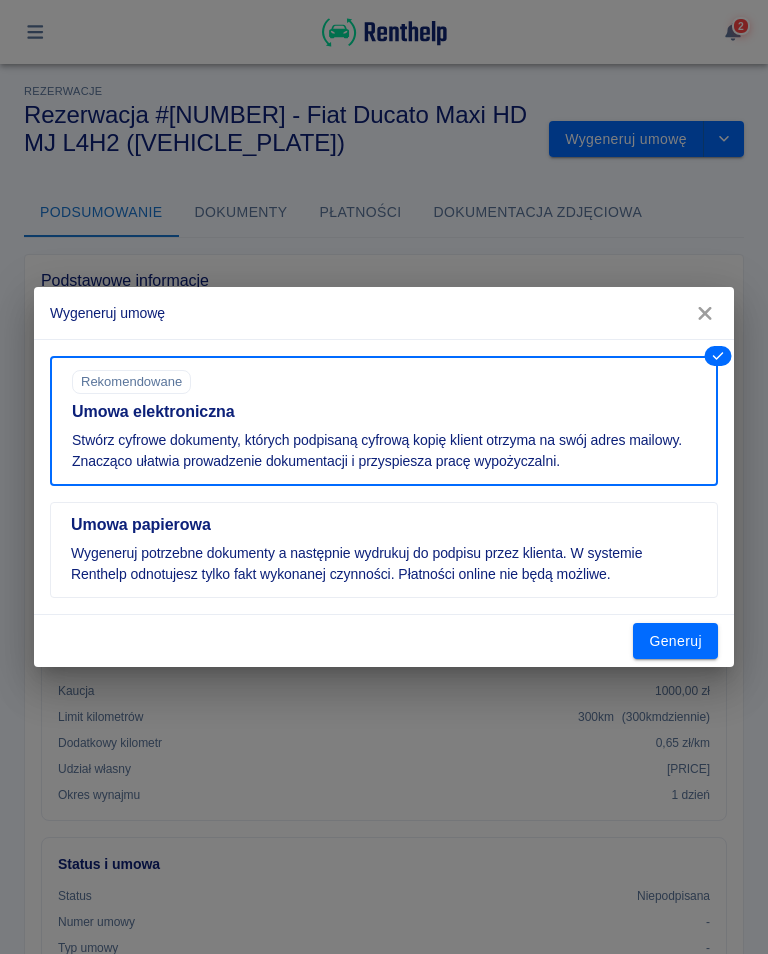 click on "Generuj" at bounding box center (675, 641) 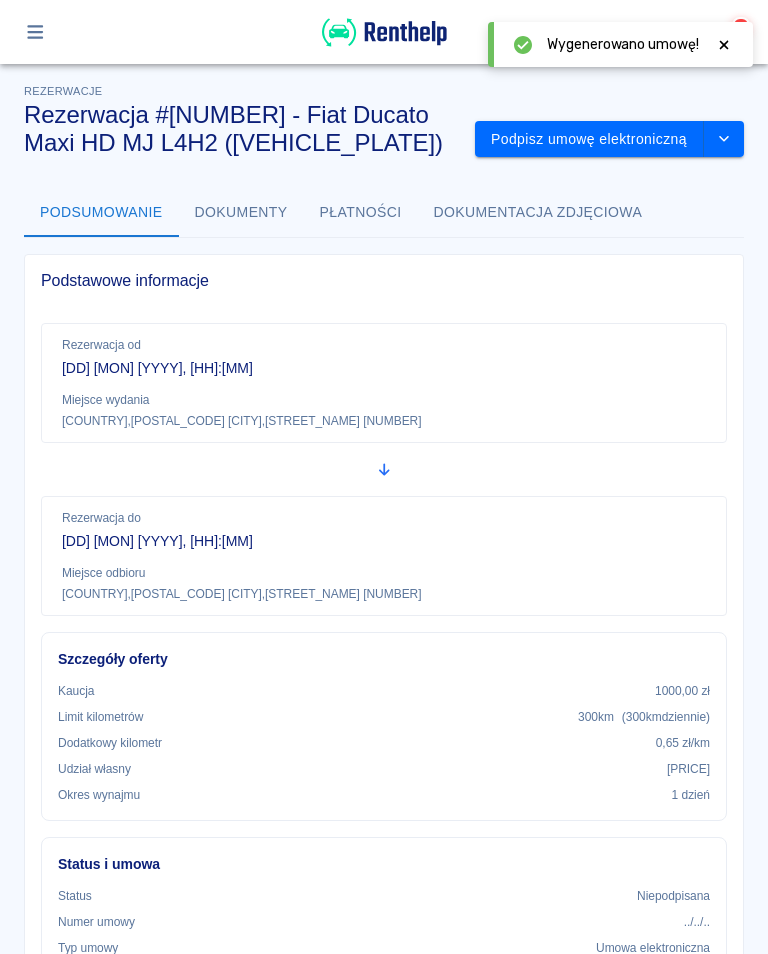 click on "Wygenerowano umowę!" at bounding box center (620, 44) 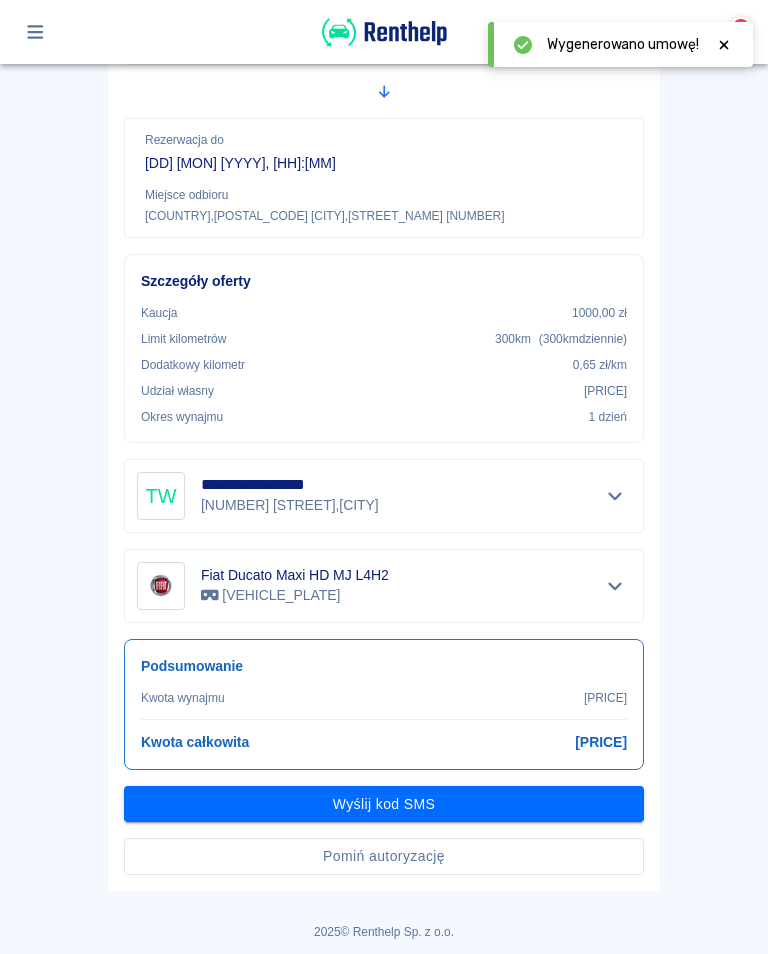click on "Wyślij kod SMS" at bounding box center [384, 804] 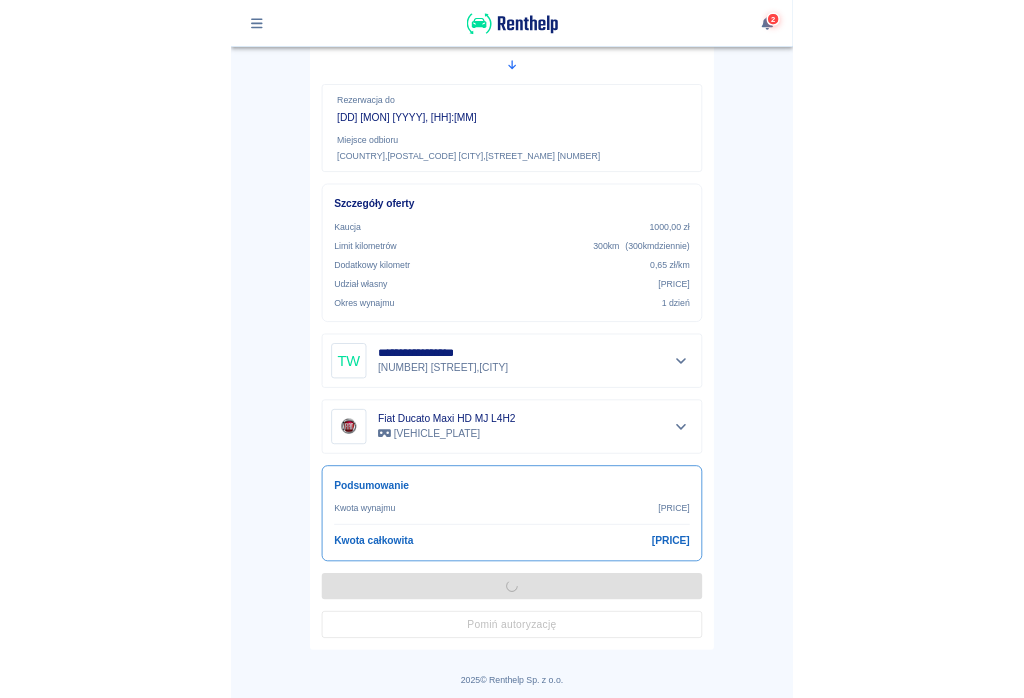 scroll, scrollTop: 320, scrollLeft: 0, axis: vertical 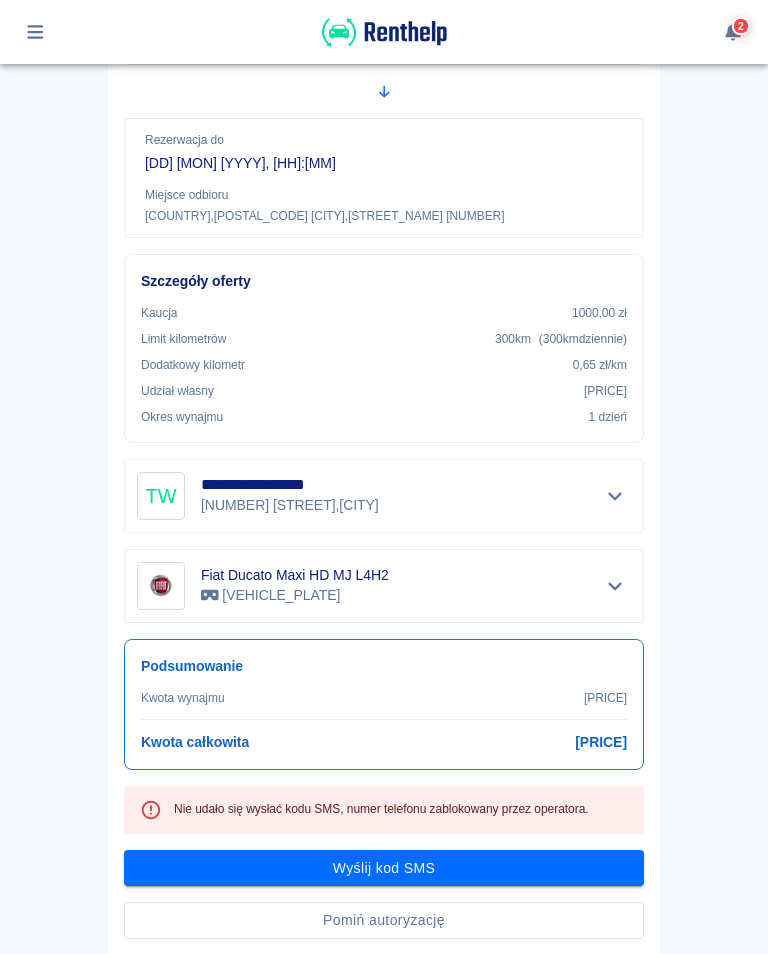 click on "Wyślij kod SMS" at bounding box center [384, 868] 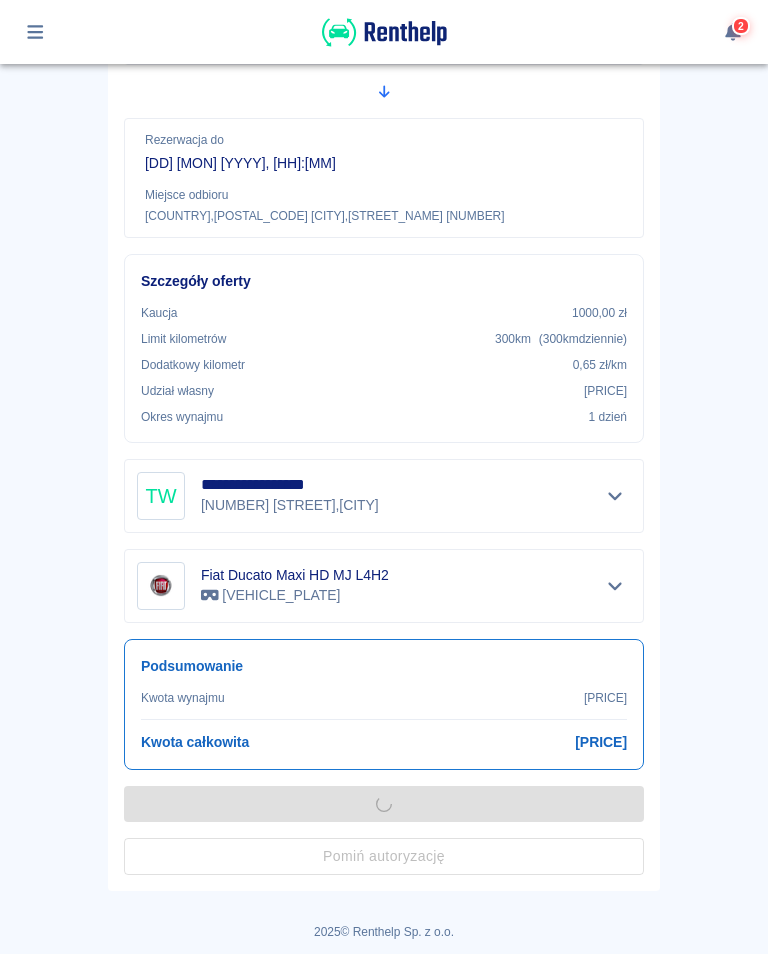 click on "Pomiń autoryzację" at bounding box center (376, 848) 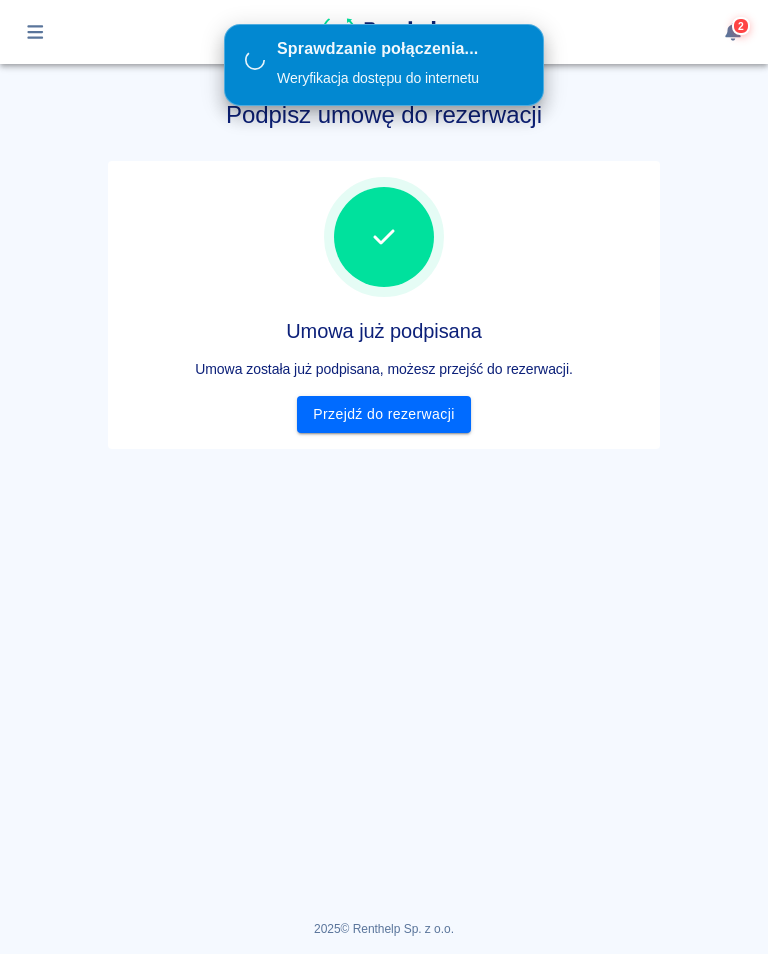 scroll, scrollTop: 0, scrollLeft: 0, axis: both 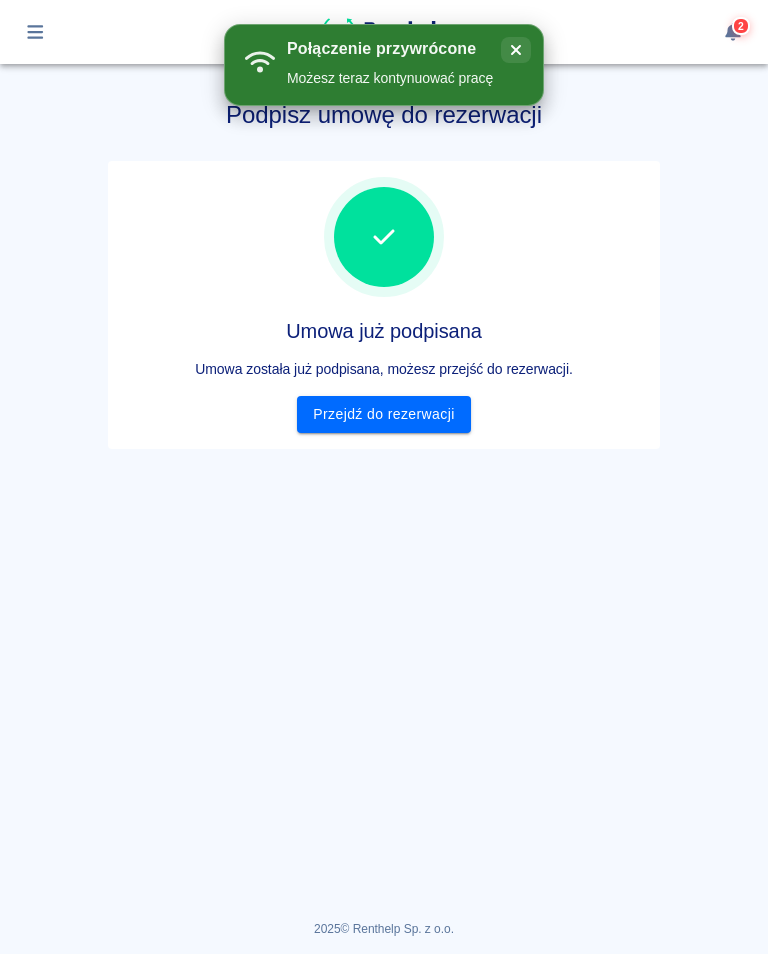 click on "Przejdź do rezerwacji" at bounding box center (383, 414) 